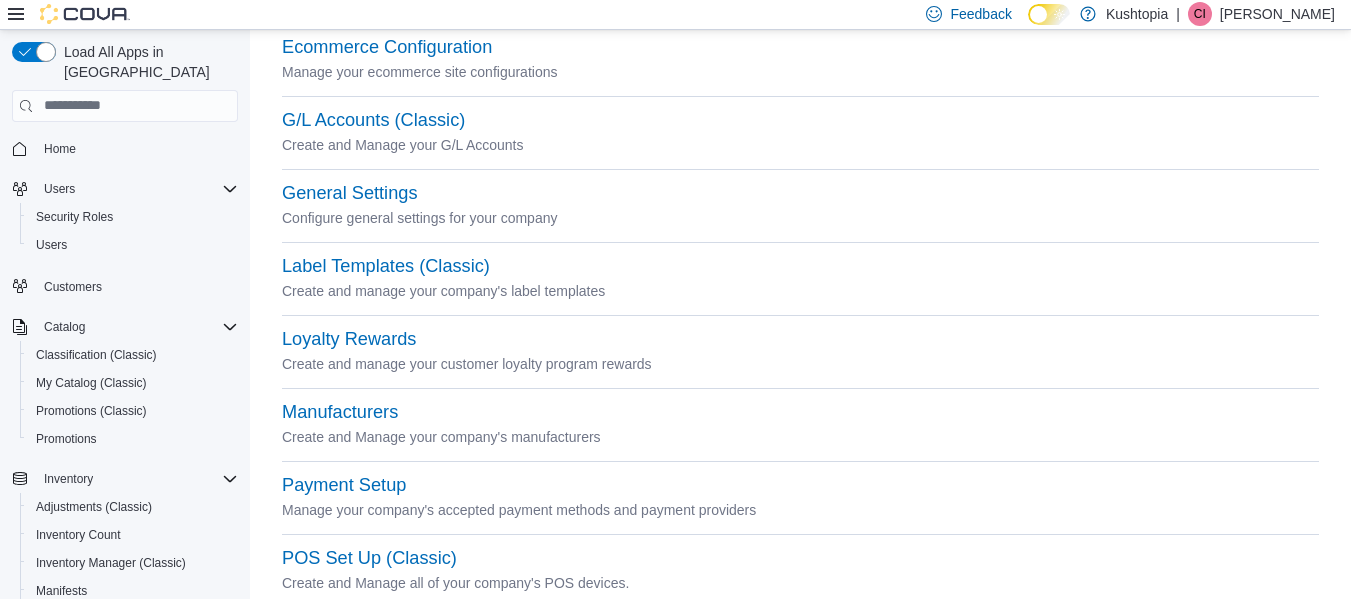 scroll, scrollTop: 400, scrollLeft: 0, axis: vertical 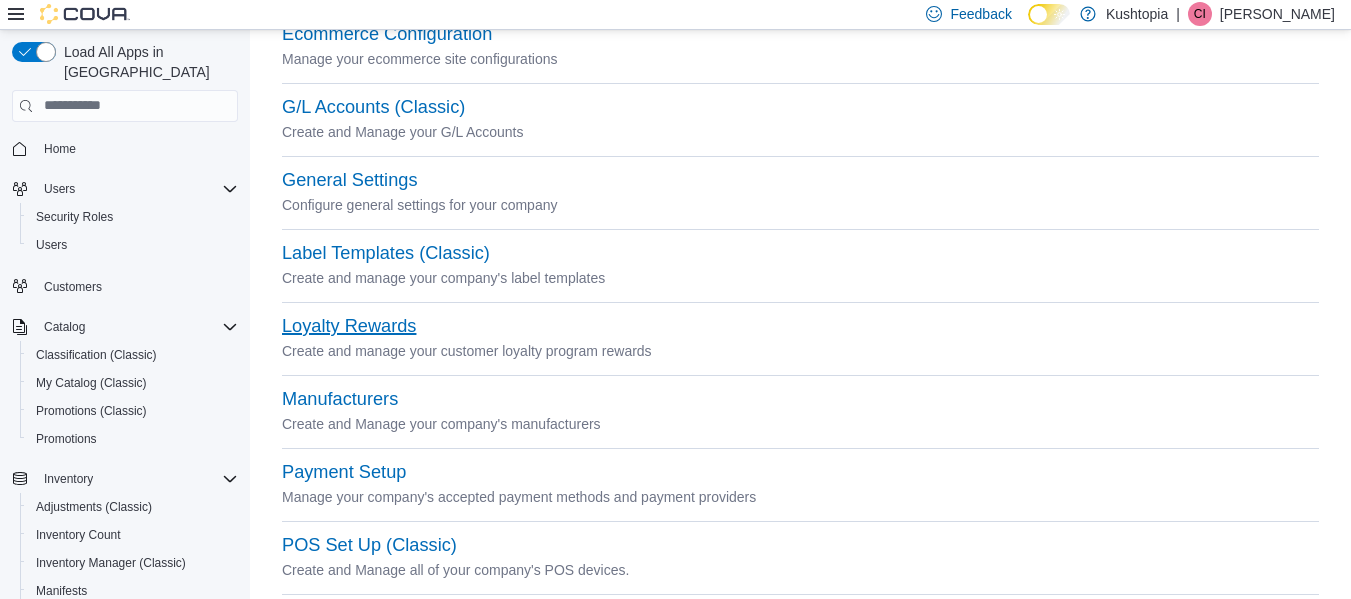 click on "Loyalty Rewards" at bounding box center [349, 326] 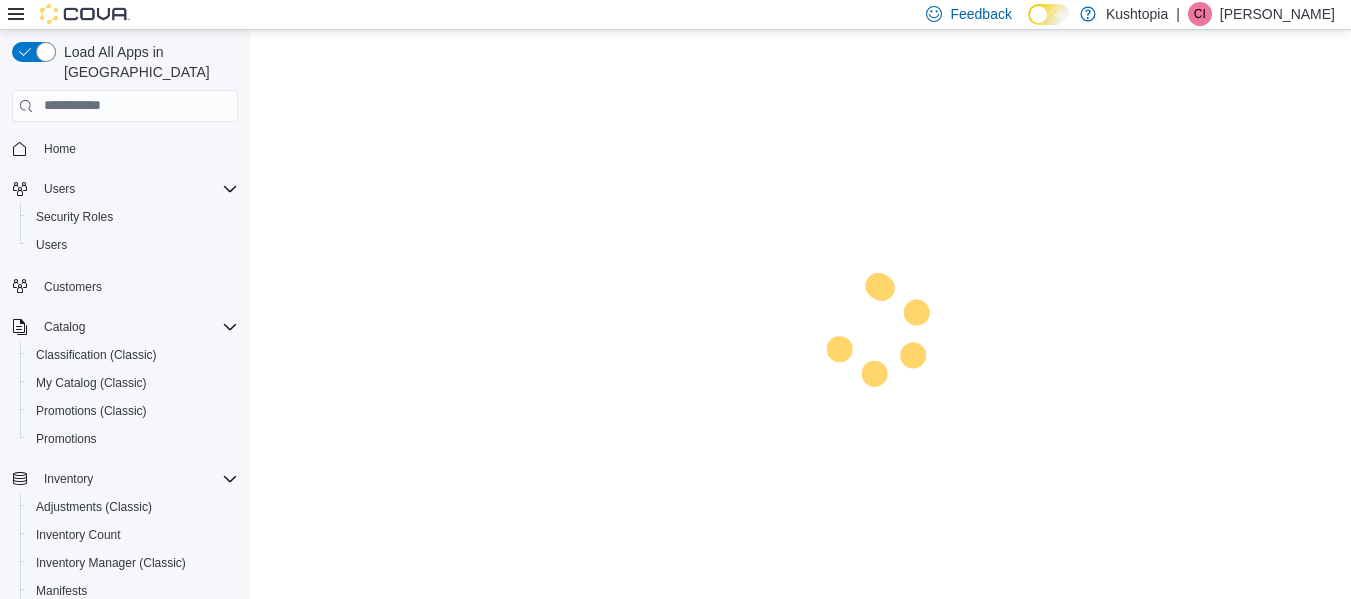 scroll, scrollTop: 0, scrollLeft: 0, axis: both 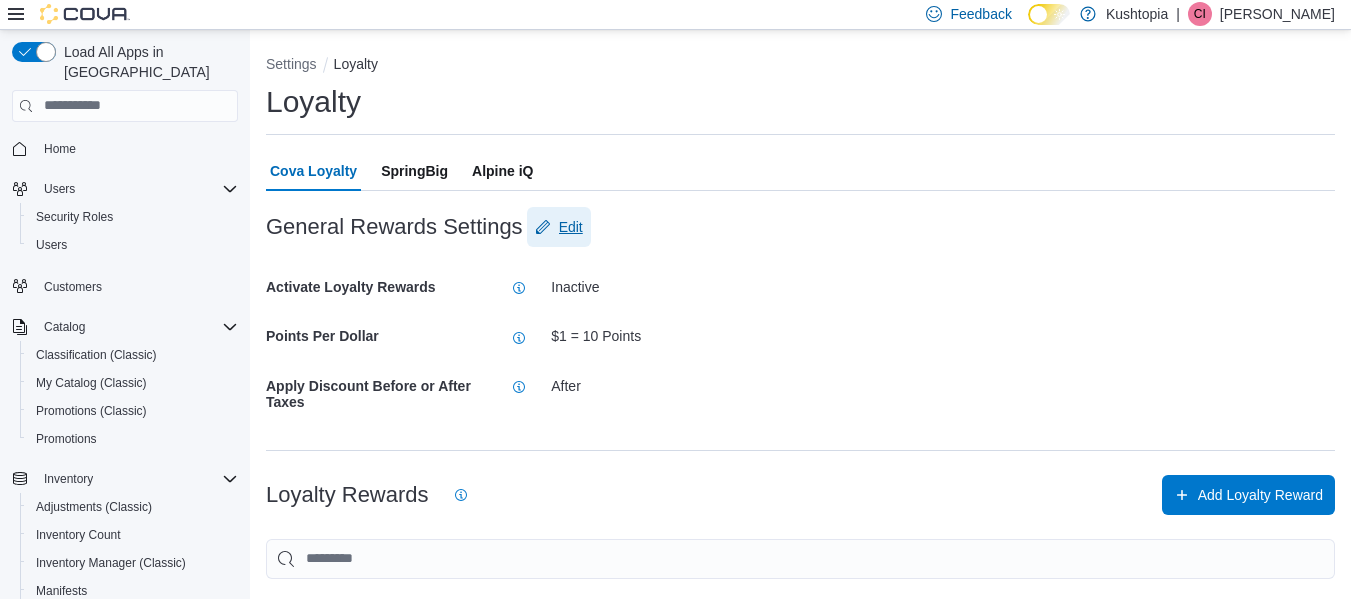 click on "Edit" at bounding box center (571, 227) 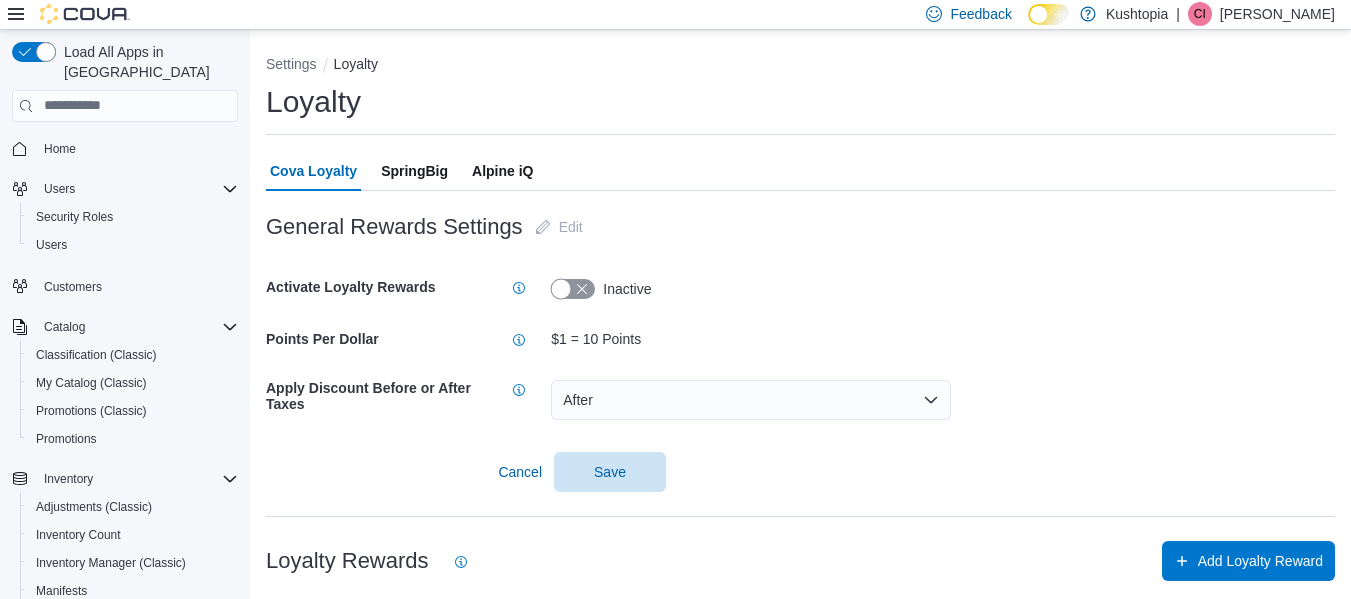 click at bounding box center [573, 289] 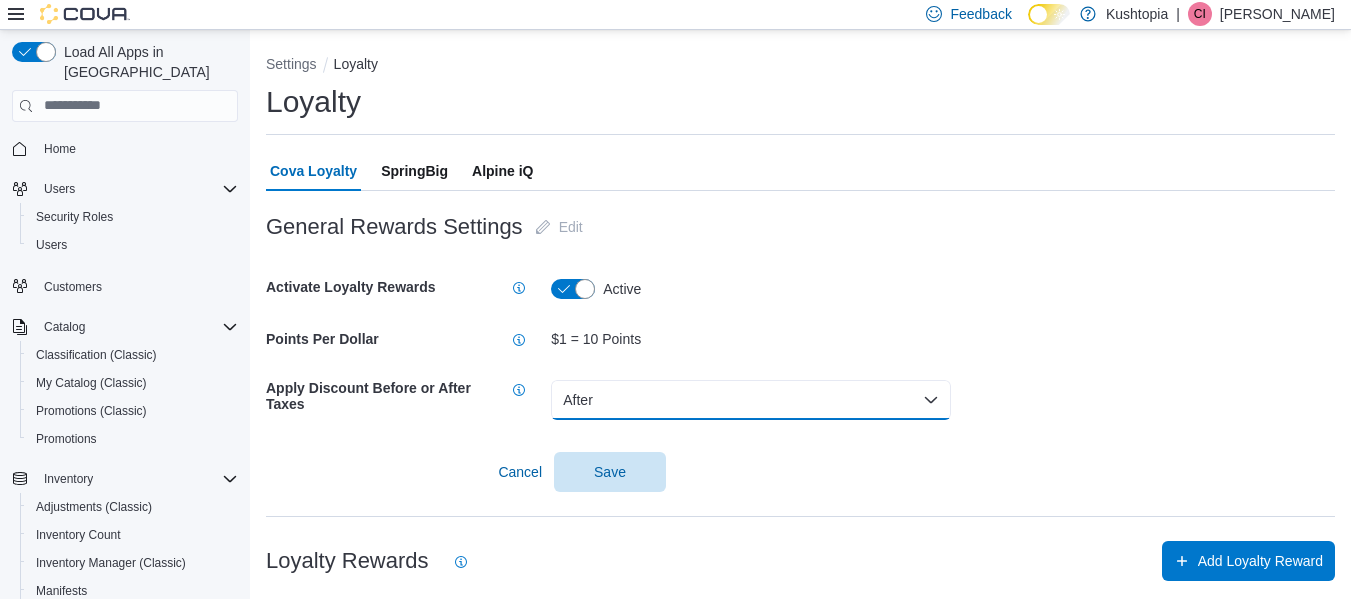 click on "After" at bounding box center (751, 400) 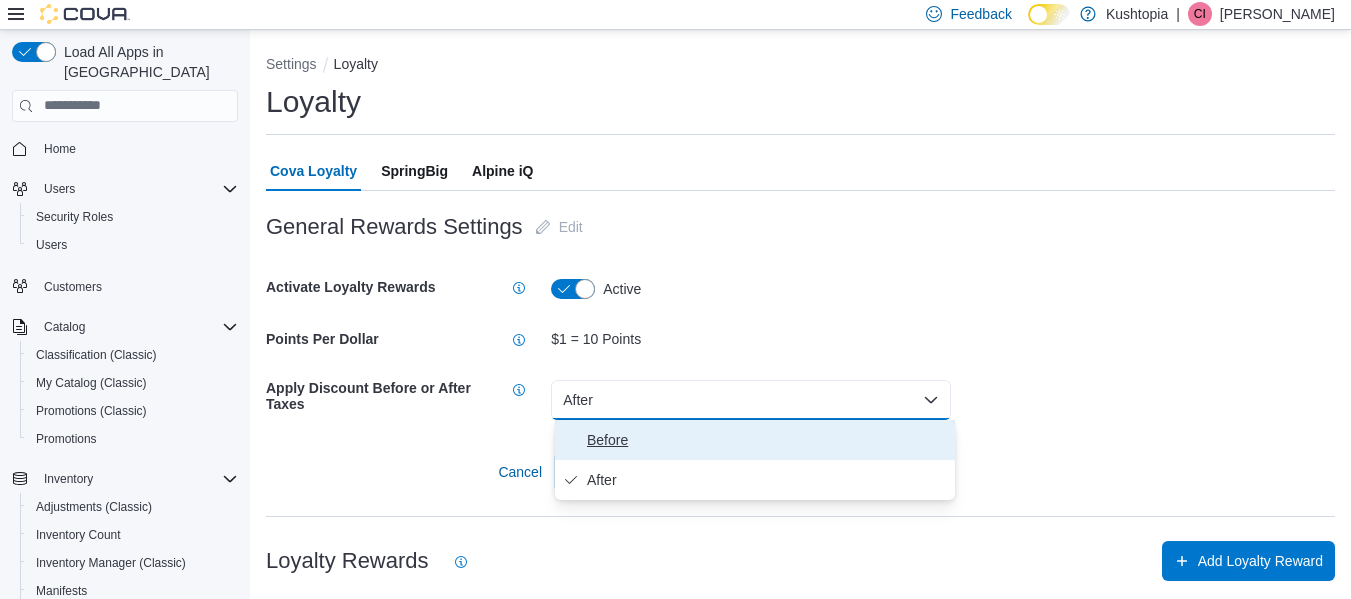 click on "Before" at bounding box center [767, 440] 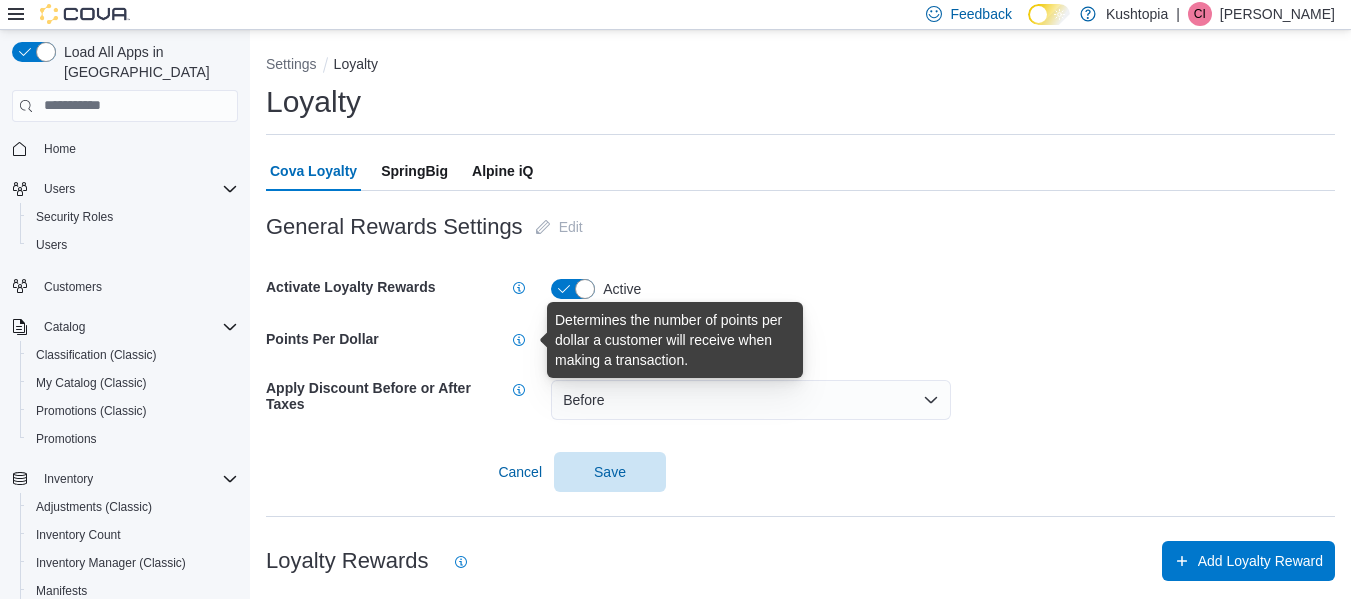 click 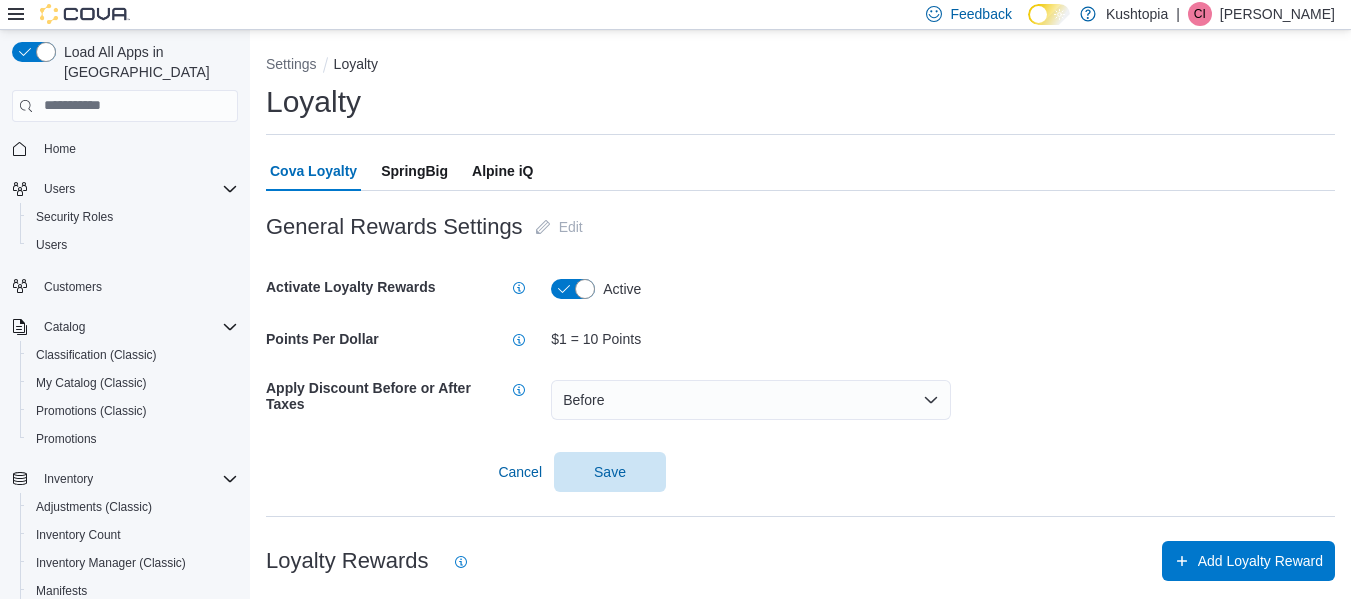 click on "$1 = 10 Points" at bounding box center [943, 339] 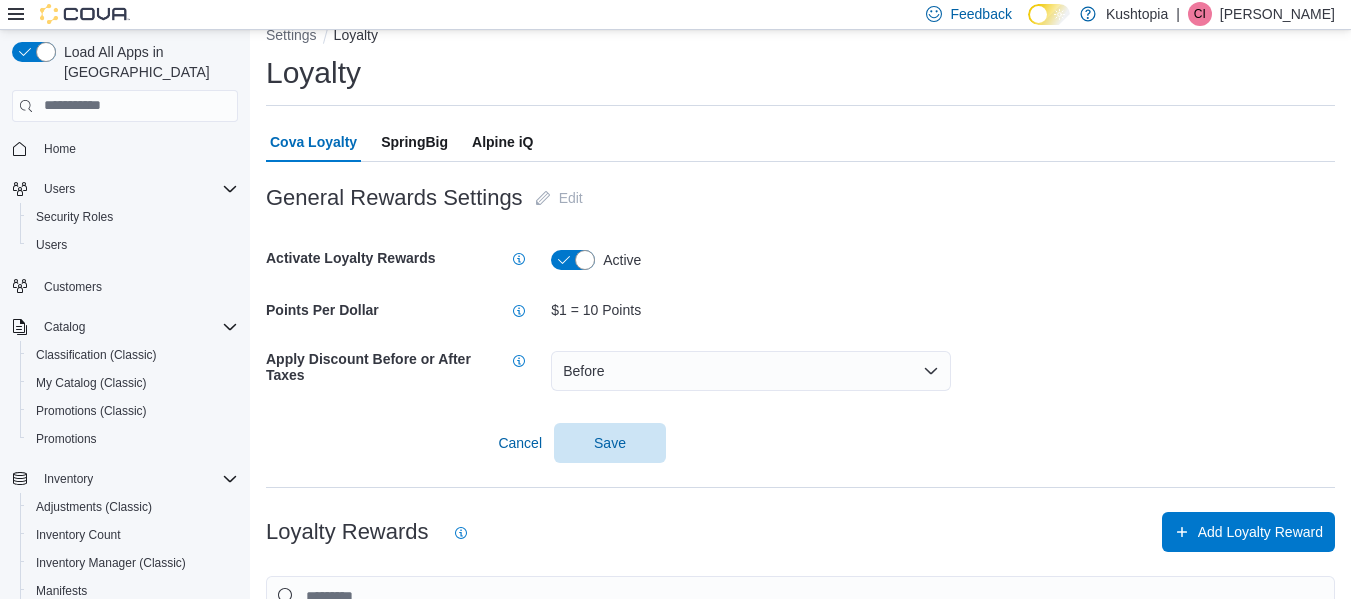 scroll, scrollTop: 0, scrollLeft: 0, axis: both 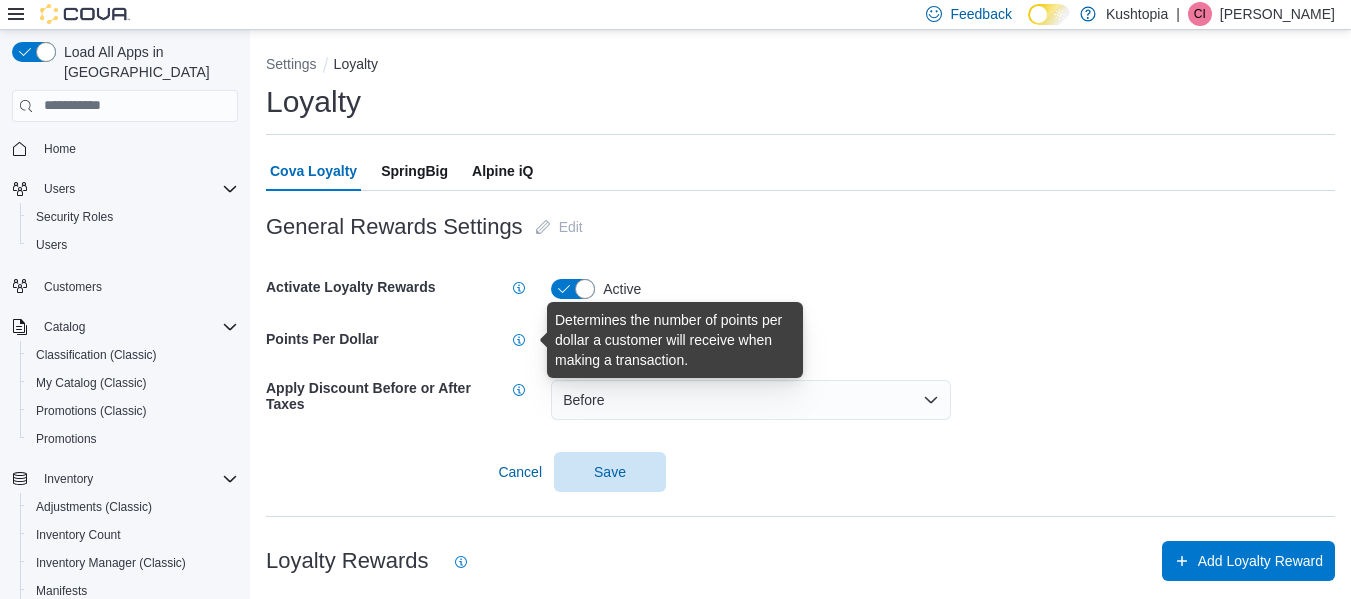 click 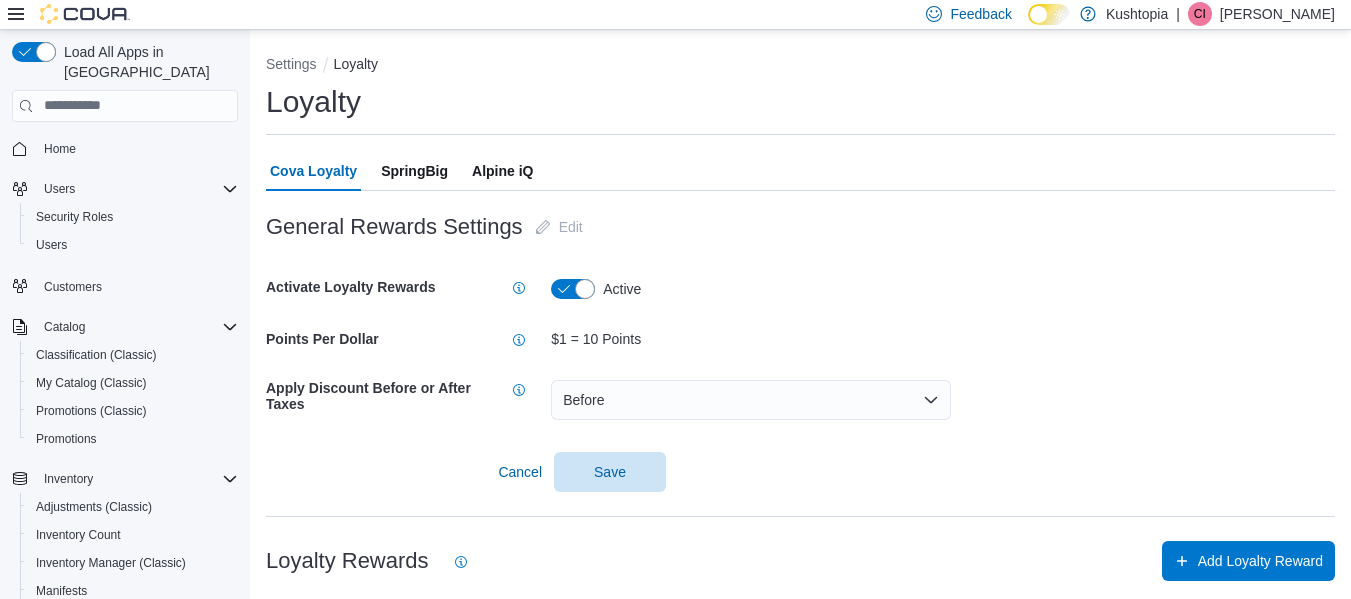 click on "Activate Loyalty Rewards Active" at bounding box center (800, 289) 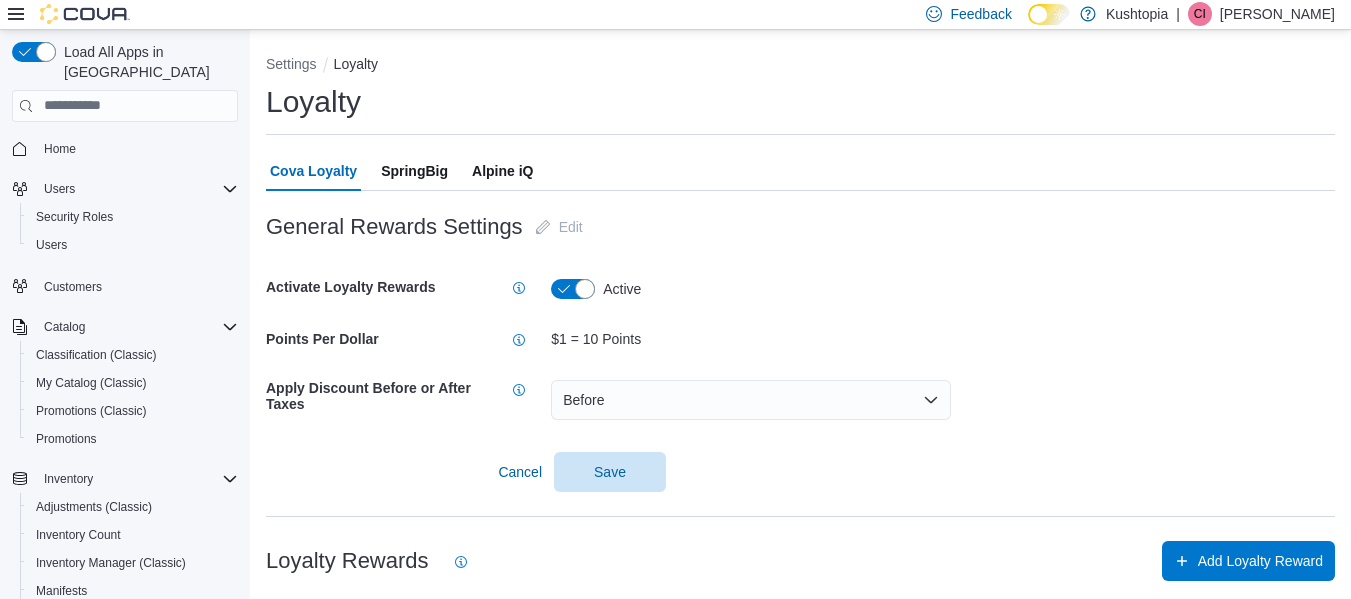 click on "Apply Discount Before or After Taxes" at bounding box center [368, 396] 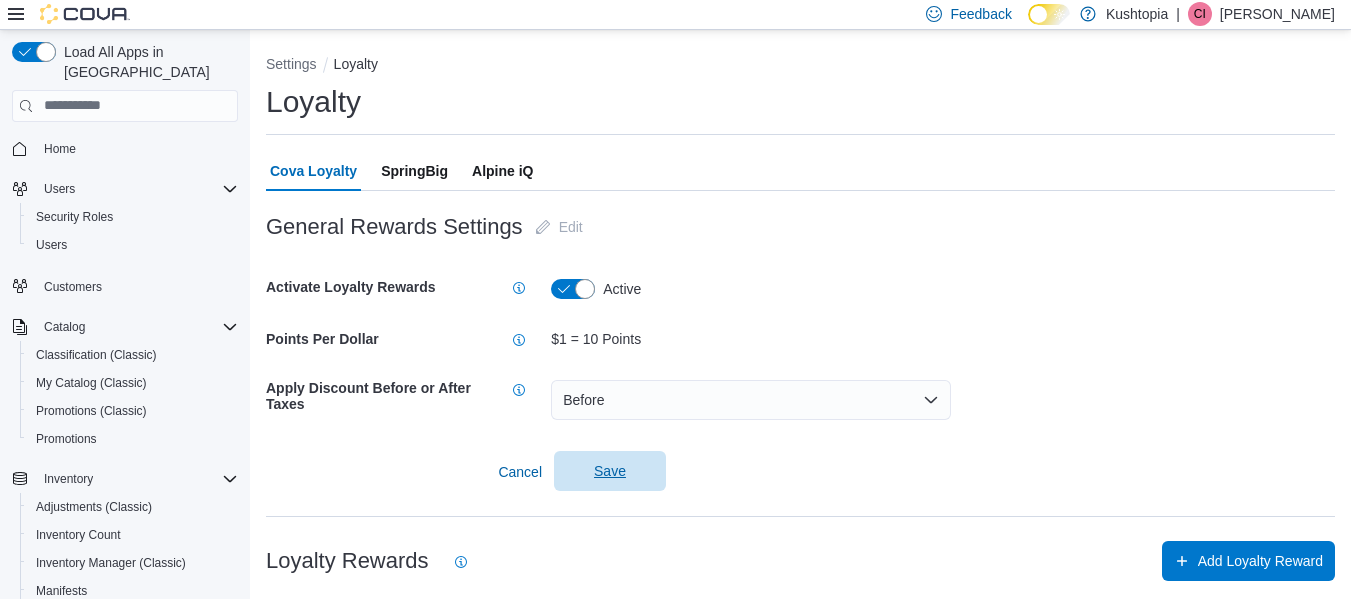 click on "Save" at bounding box center [610, 471] 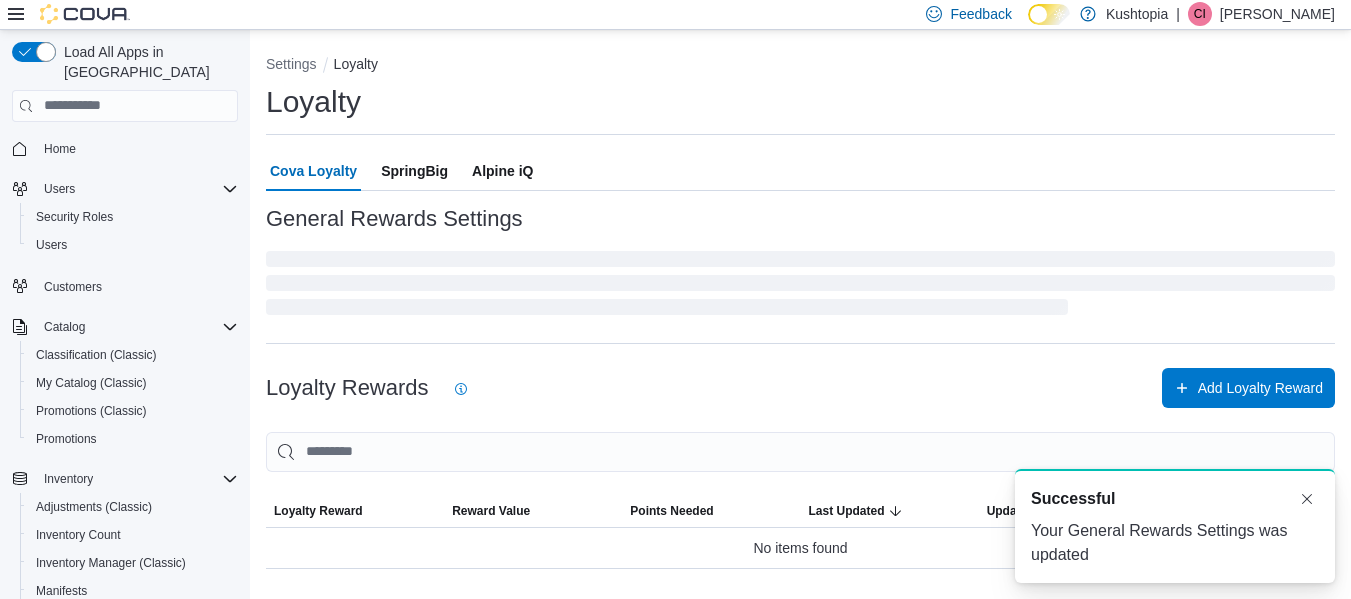 scroll, scrollTop: 0, scrollLeft: 0, axis: both 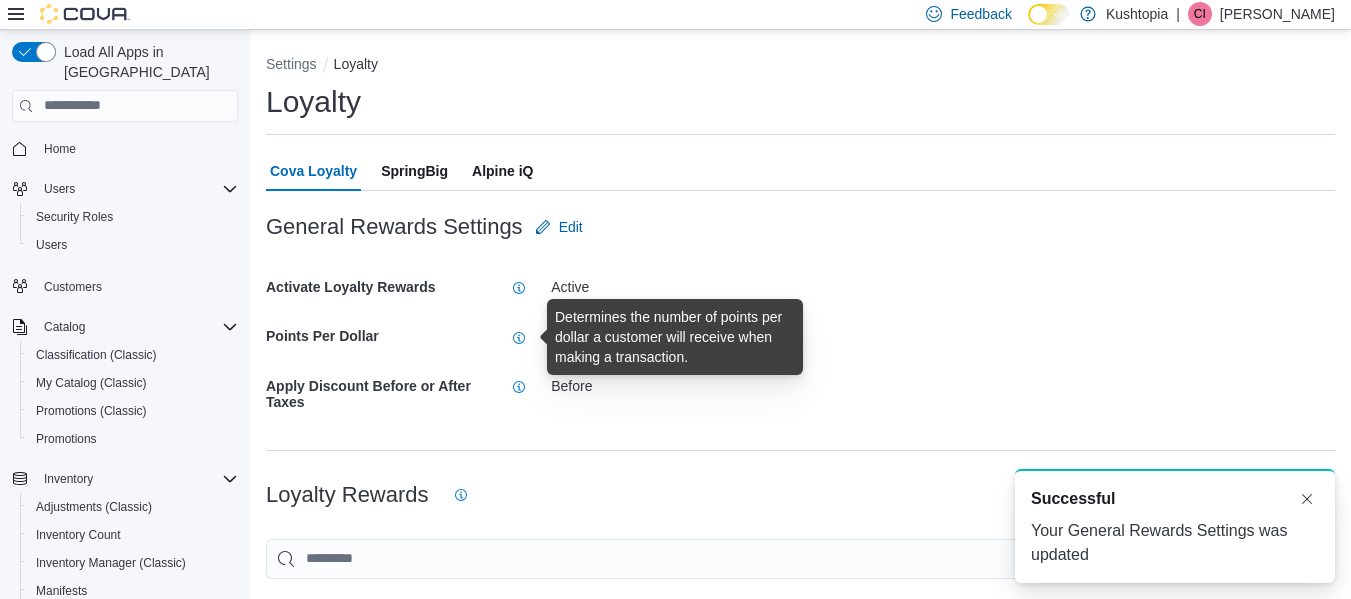click 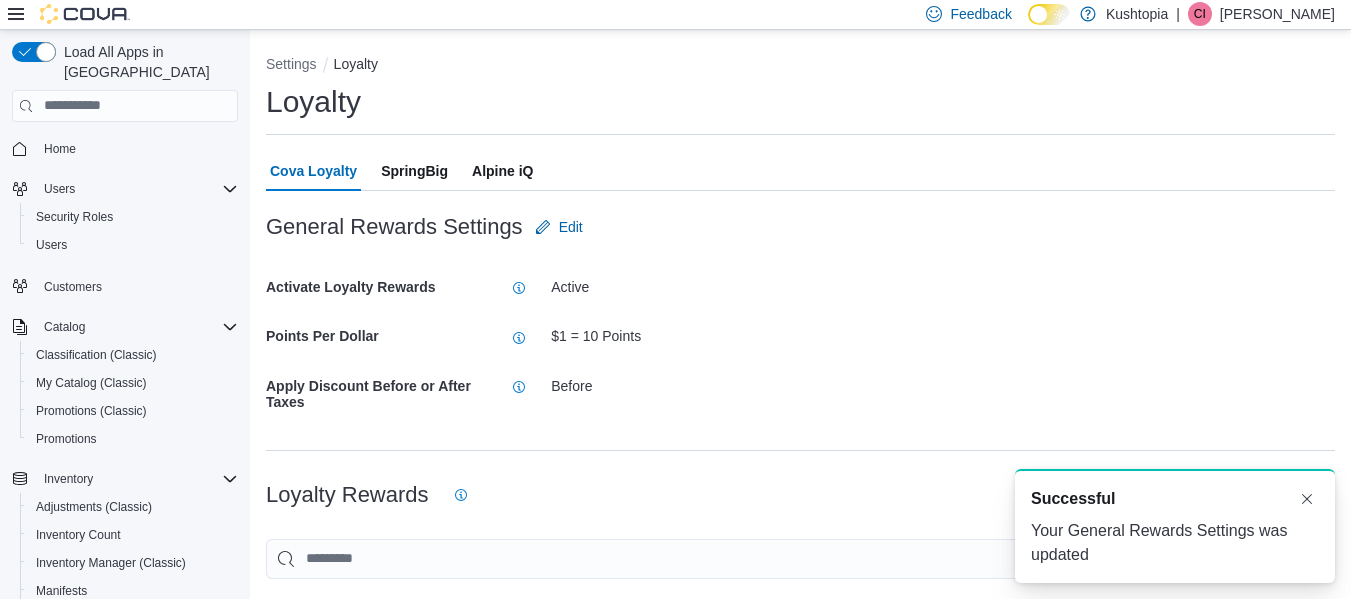 click on "$1 = 10 Points" at bounding box center (943, 336) 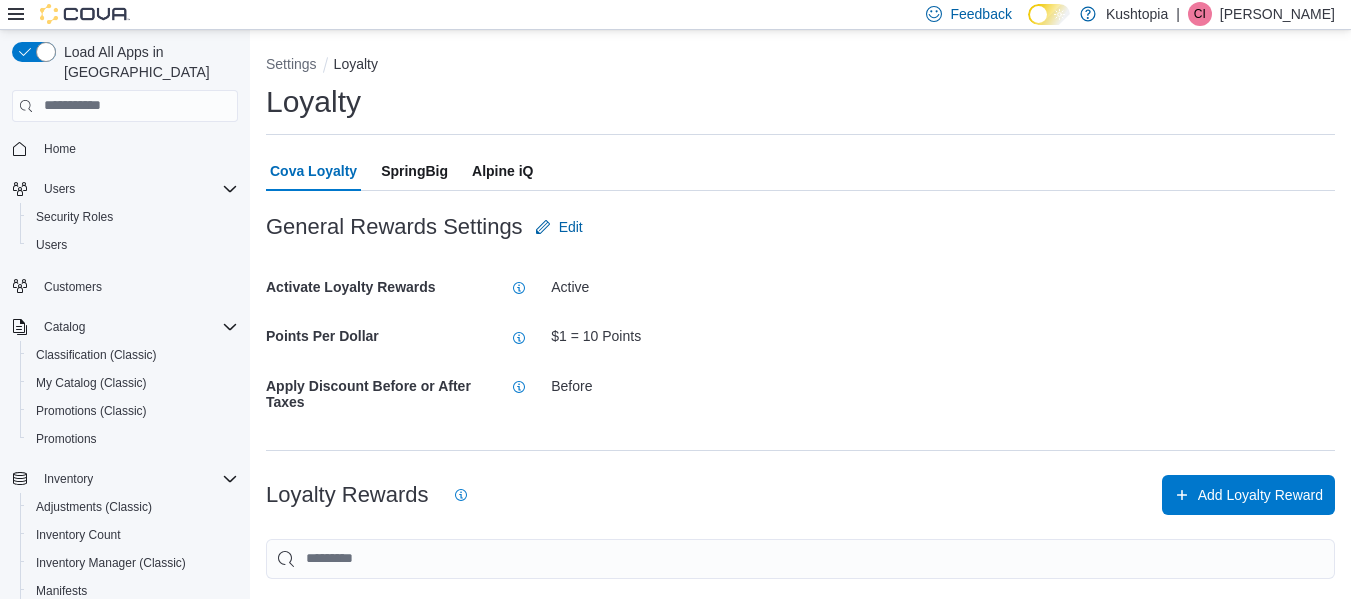 click on "$1 = 10 Points" at bounding box center (943, 336) 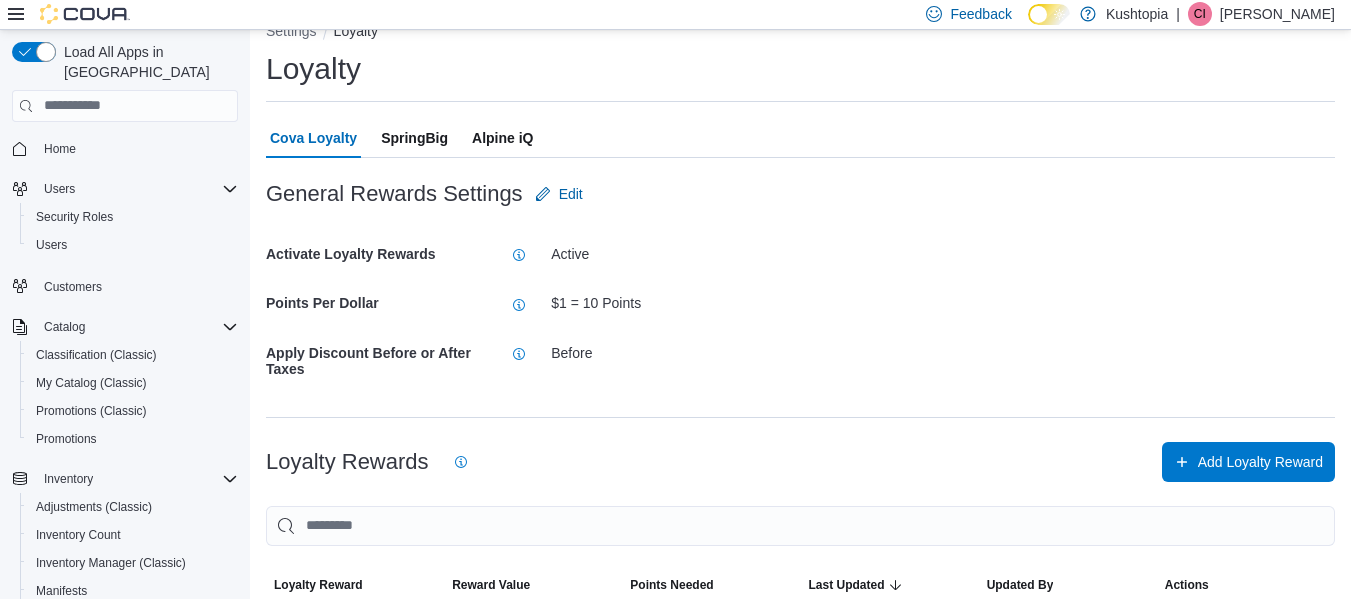 scroll, scrollTop: 0, scrollLeft: 0, axis: both 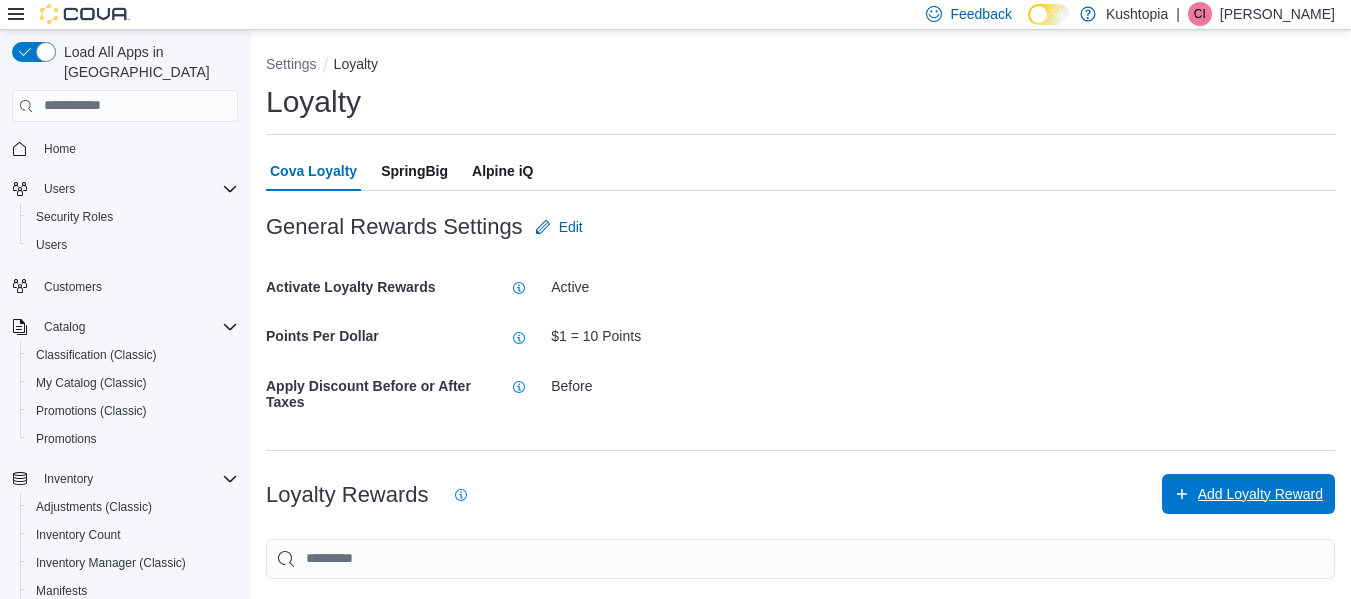 click on "Add Loyalty Reward" at bounding box center (1260, 494) 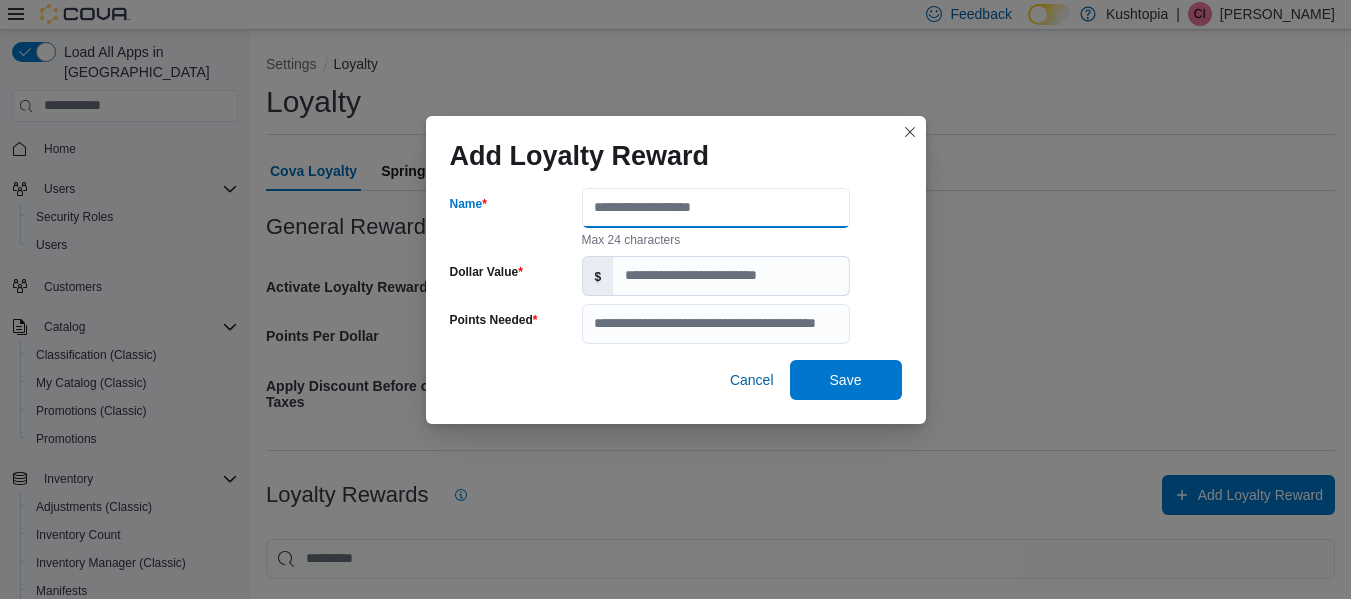 click on "Name" at bounding box center [716, 208] 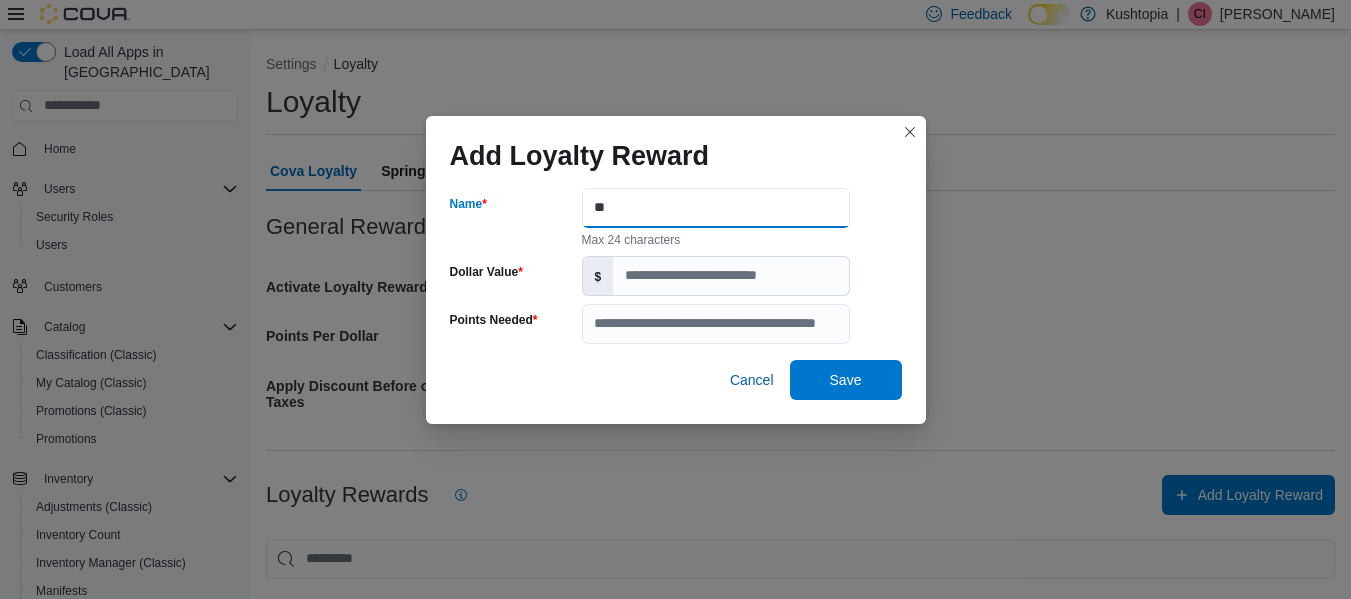 type on "**" 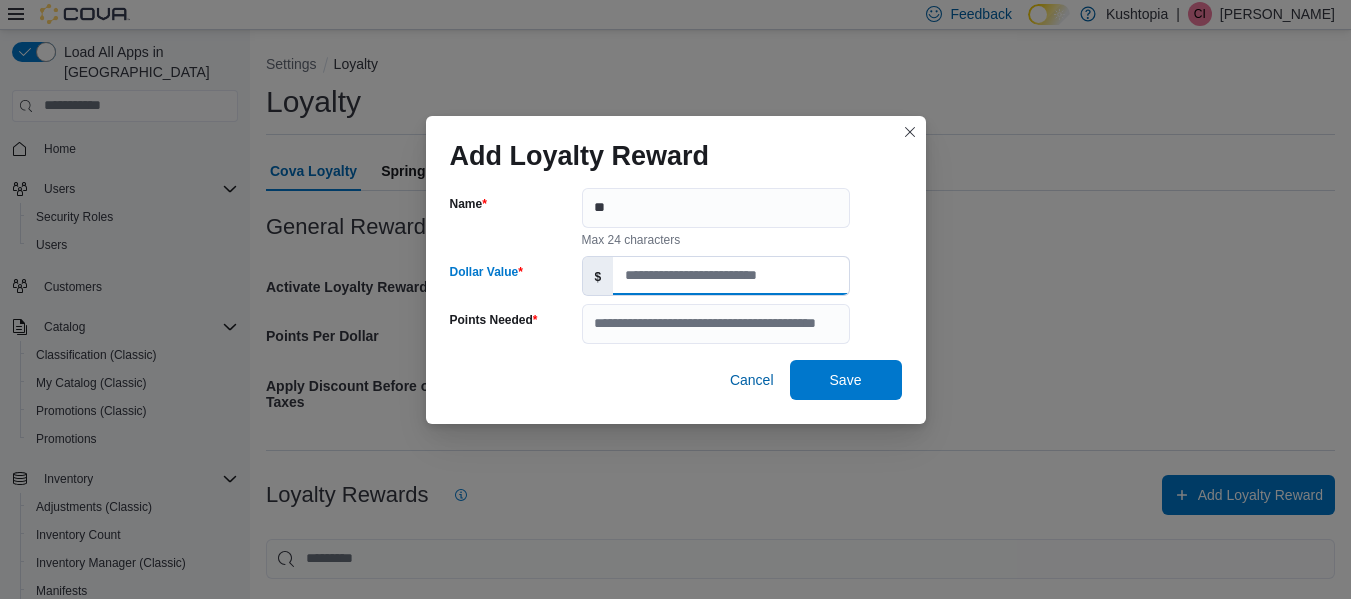 click on "Dollar Value" at bounding box center [730, 276] 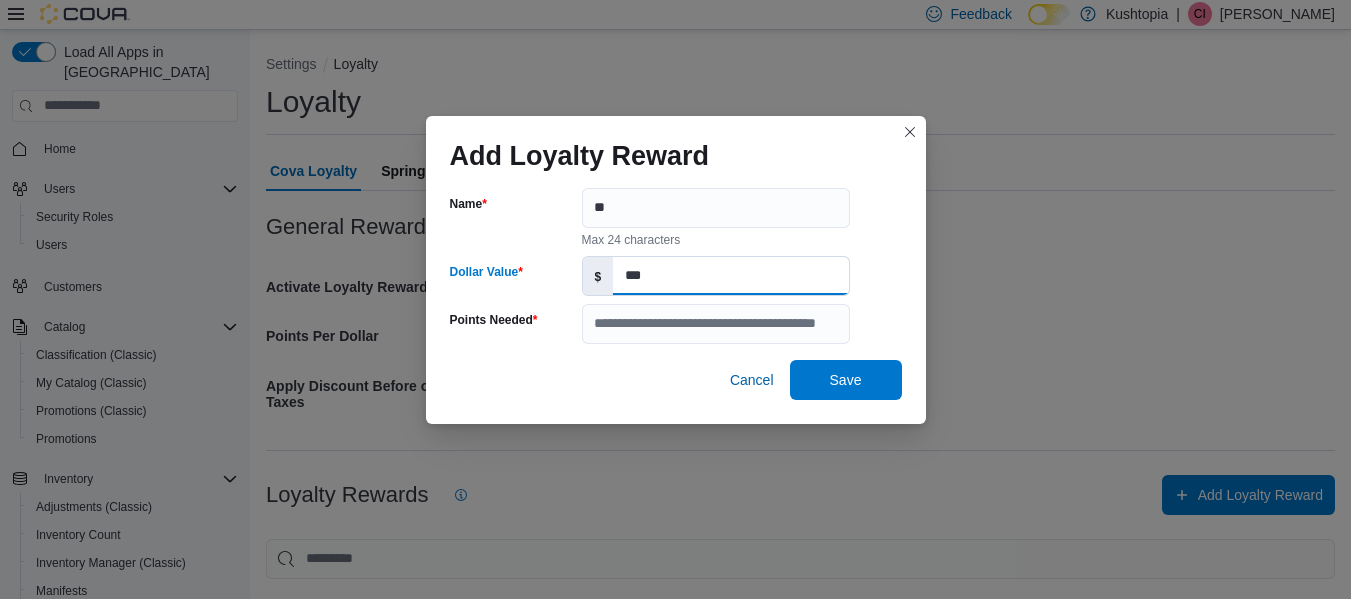 type on "***" 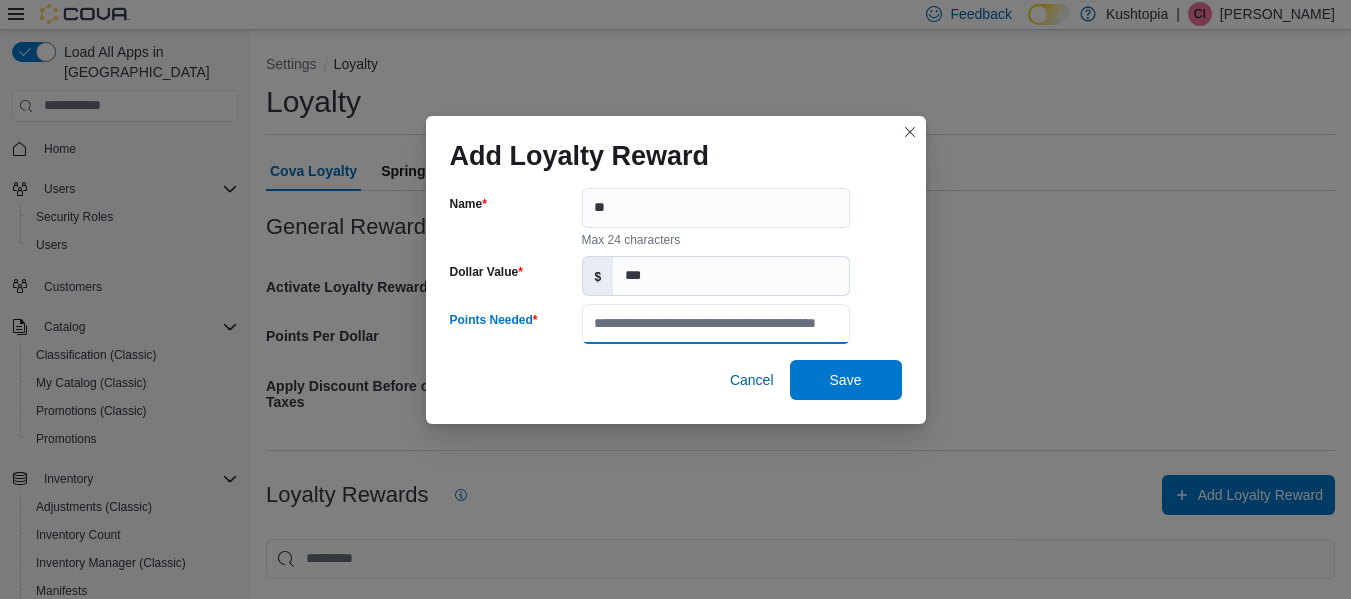 click on "Points Needed" at bounding box center (716, 324) 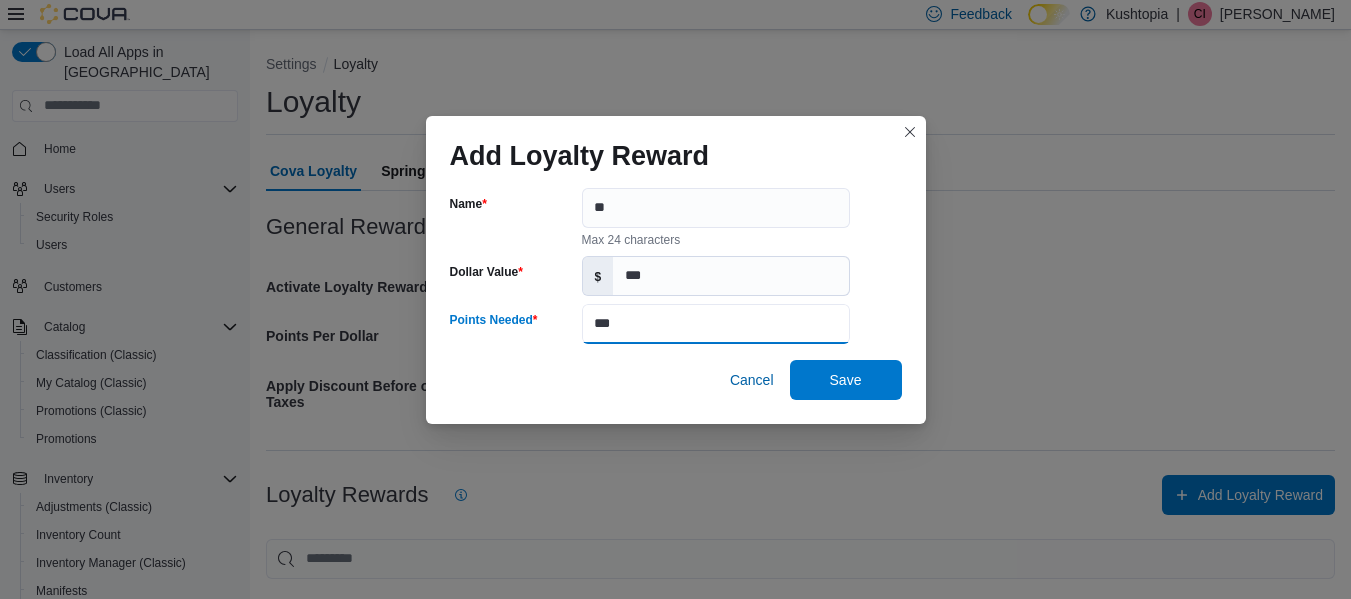 type on "***" 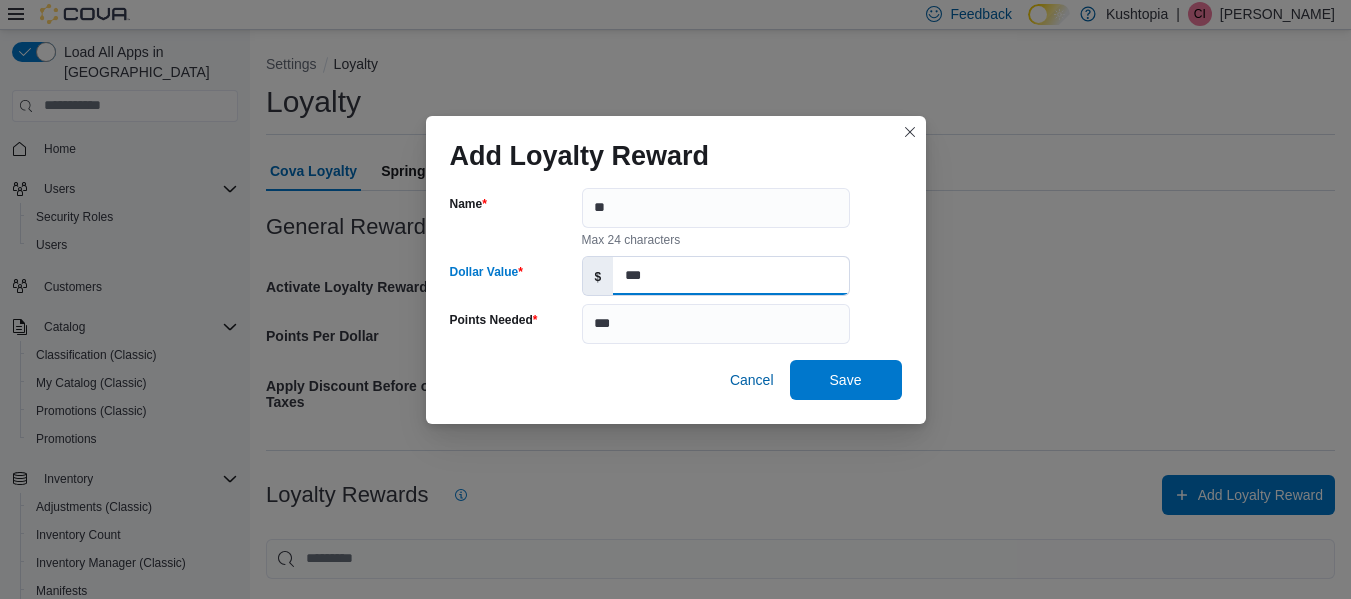 drag, startPoint x: 653, startPoint y: 273, endPoint x: 613, endPoint y: 275, distance: 40.04997 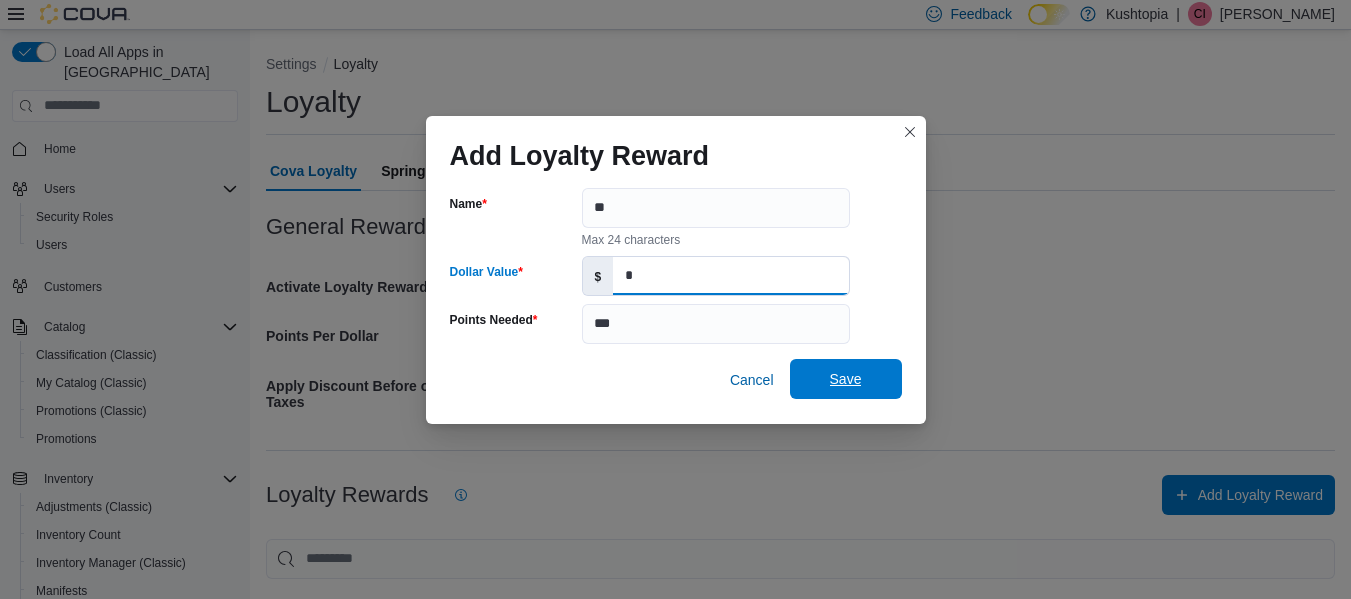 type on "*" 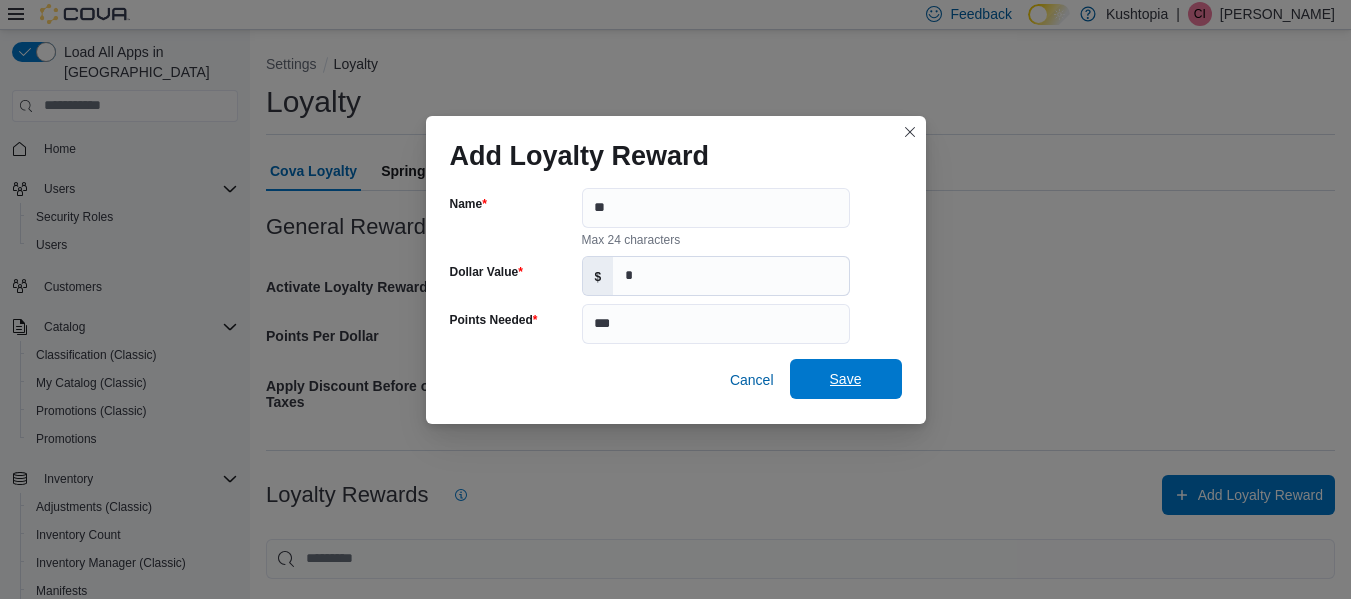 click on "Save" at bounding box center [846, 379] 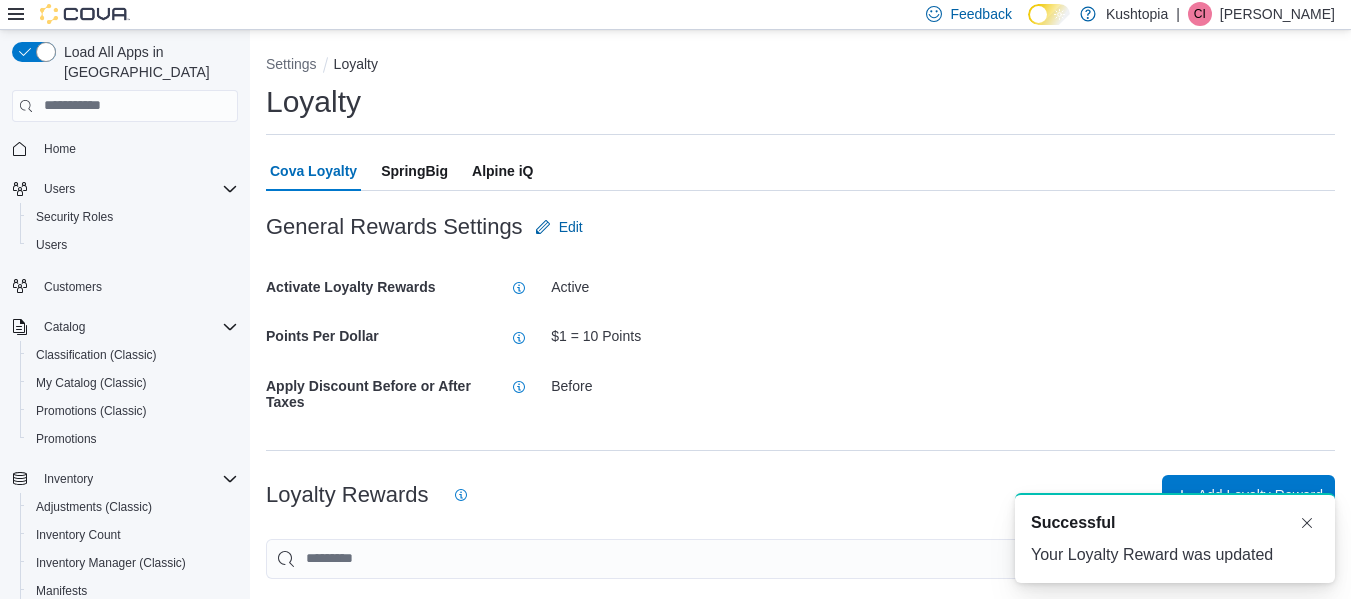 scroll, scrollTop: 0, scrollLeft: 0, axis: both 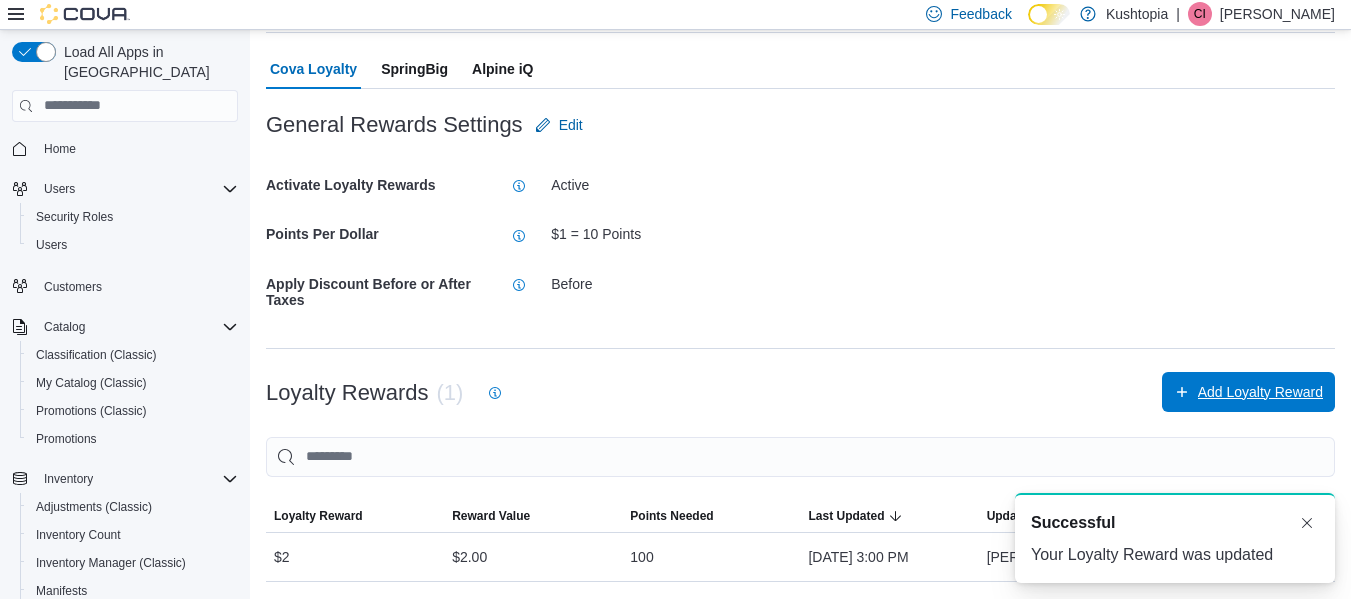 click on "Add Loyalty Reward" at bounding box center (1260, 392) 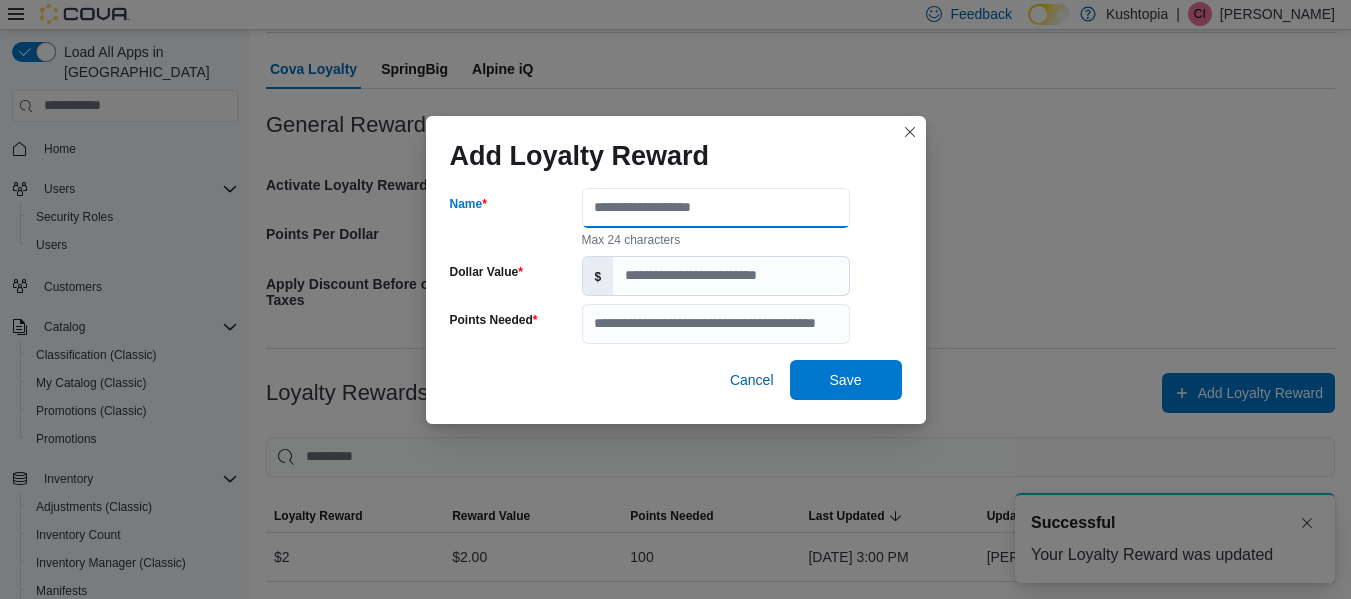 click on "Name" at bounding box center [716, 208] 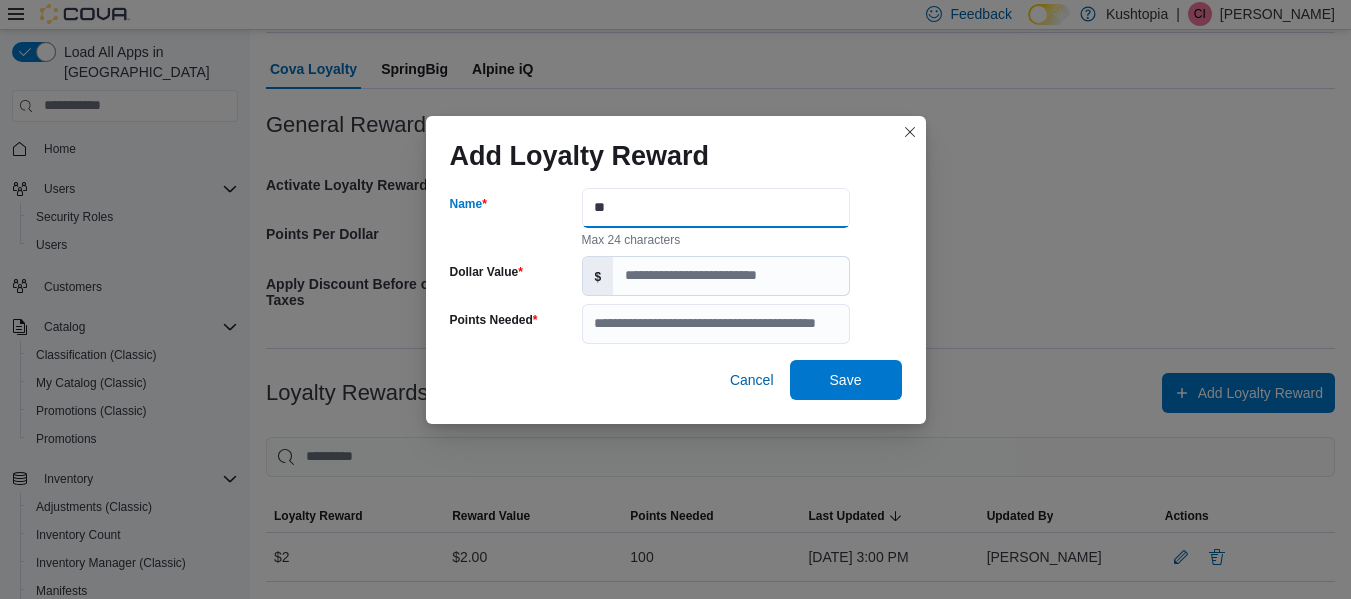 type on "**" 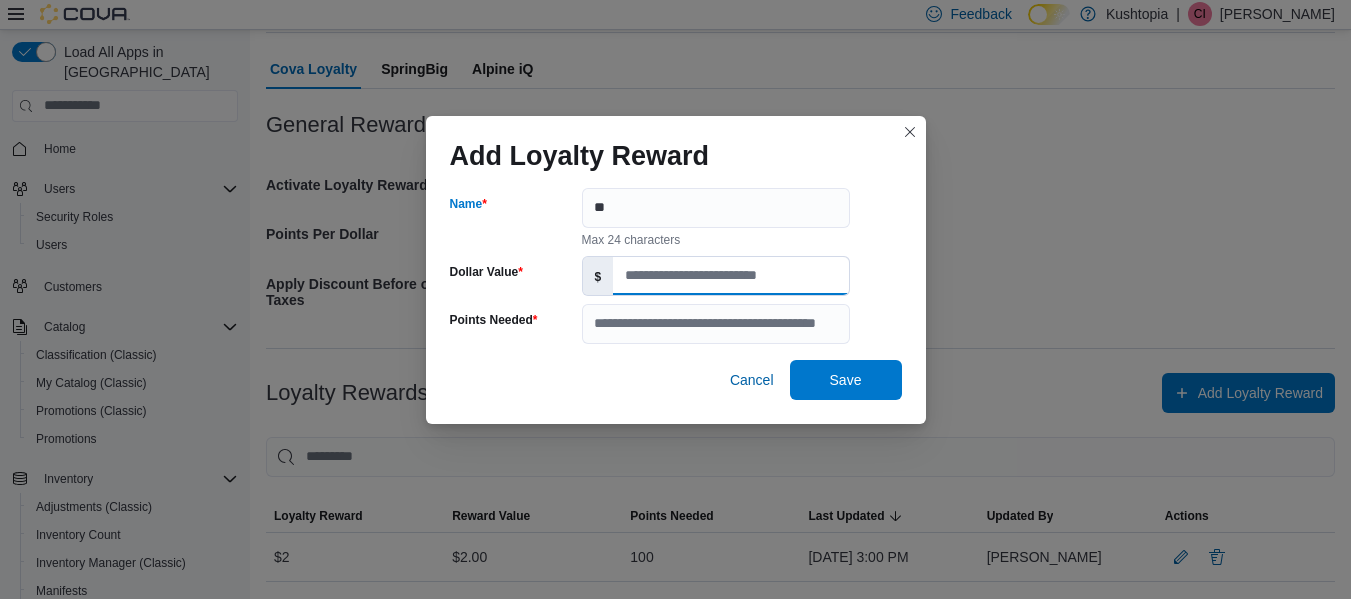 click on "Dollar Value" at bounding box center (730, 276) 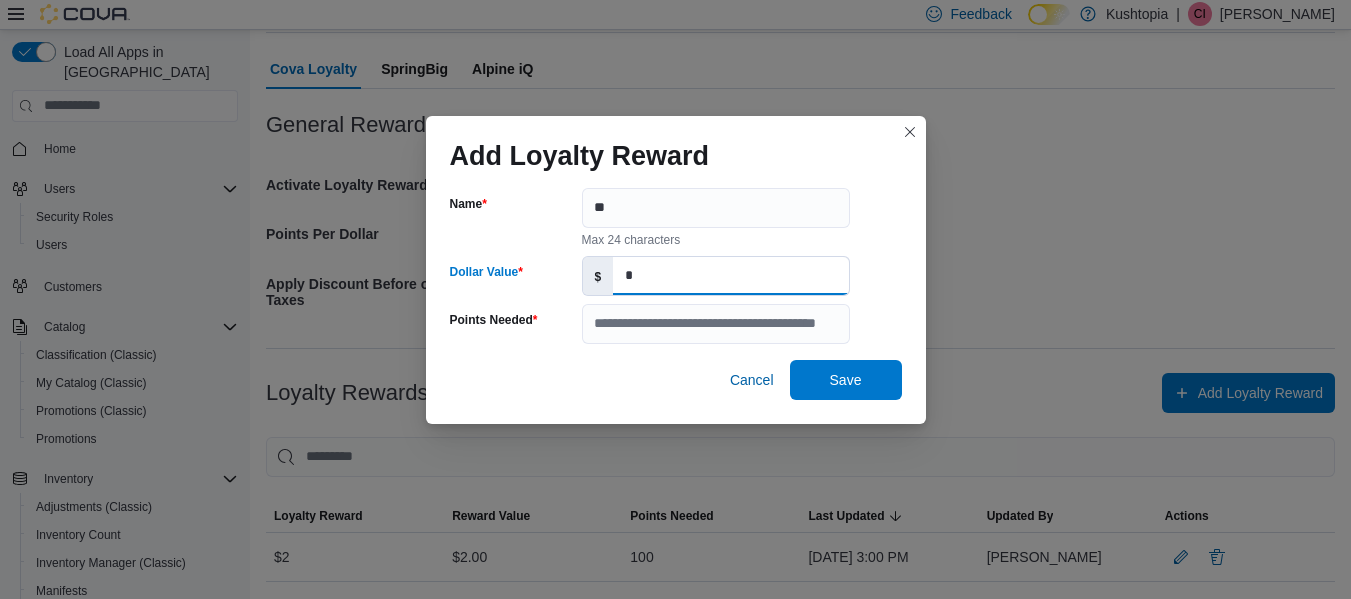 type on "*" 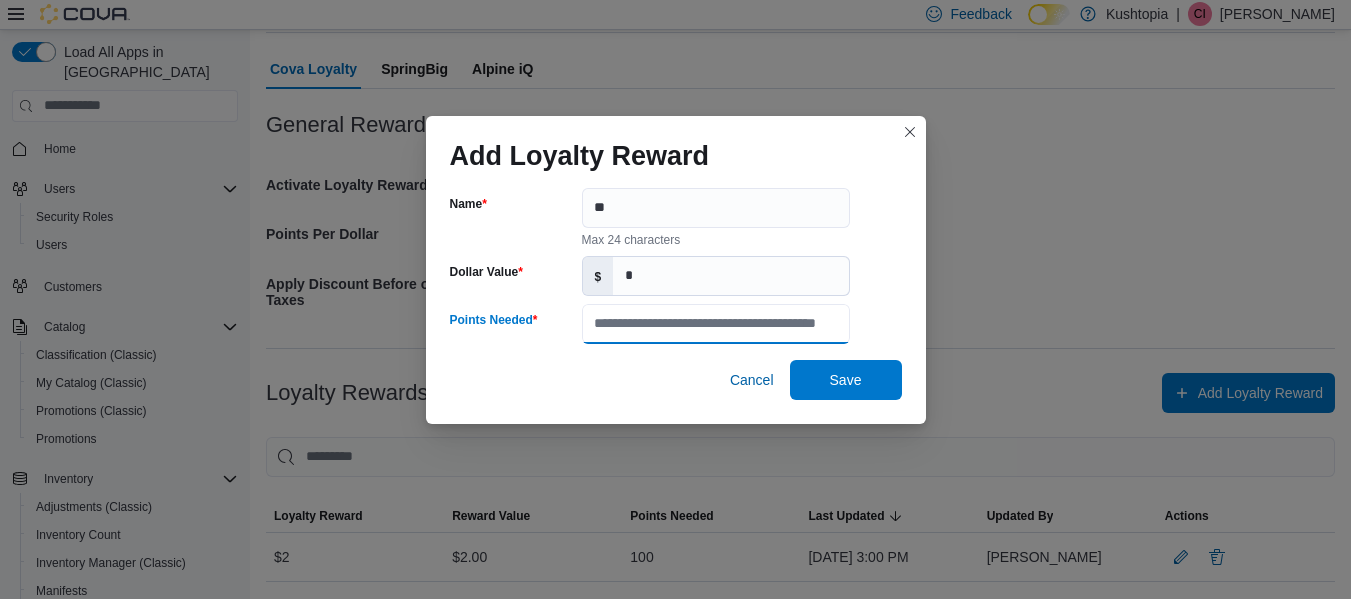 click on "Points Needed" at bounding box center (716, 324) 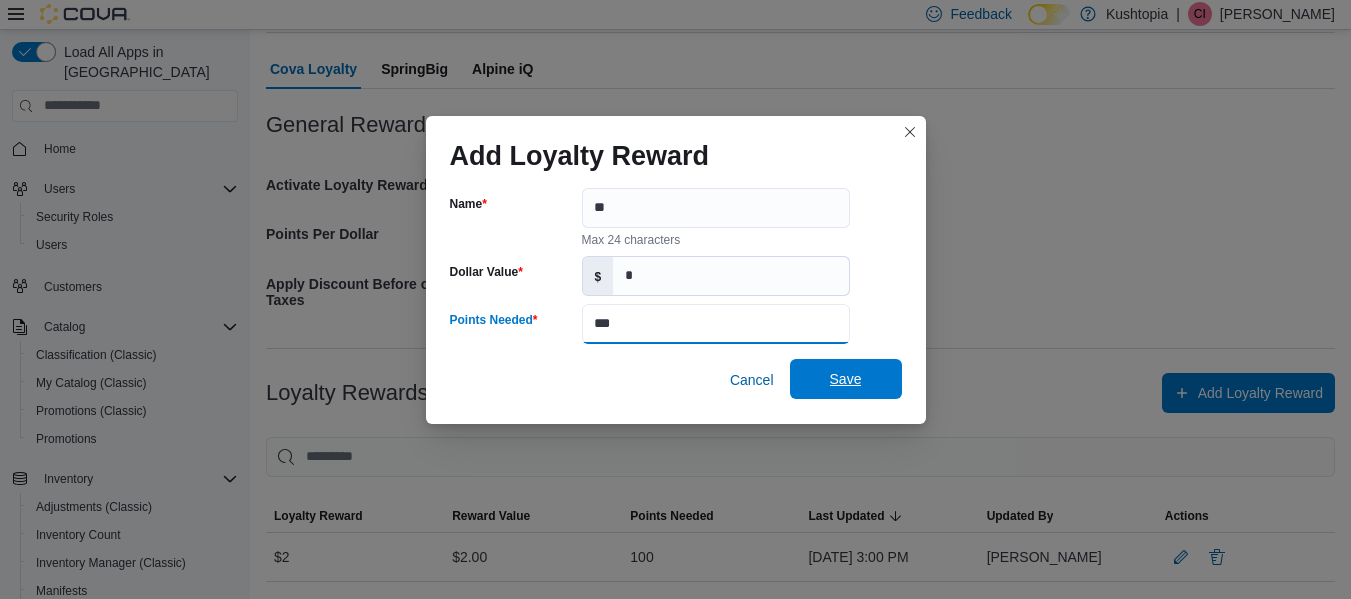 type on "***" 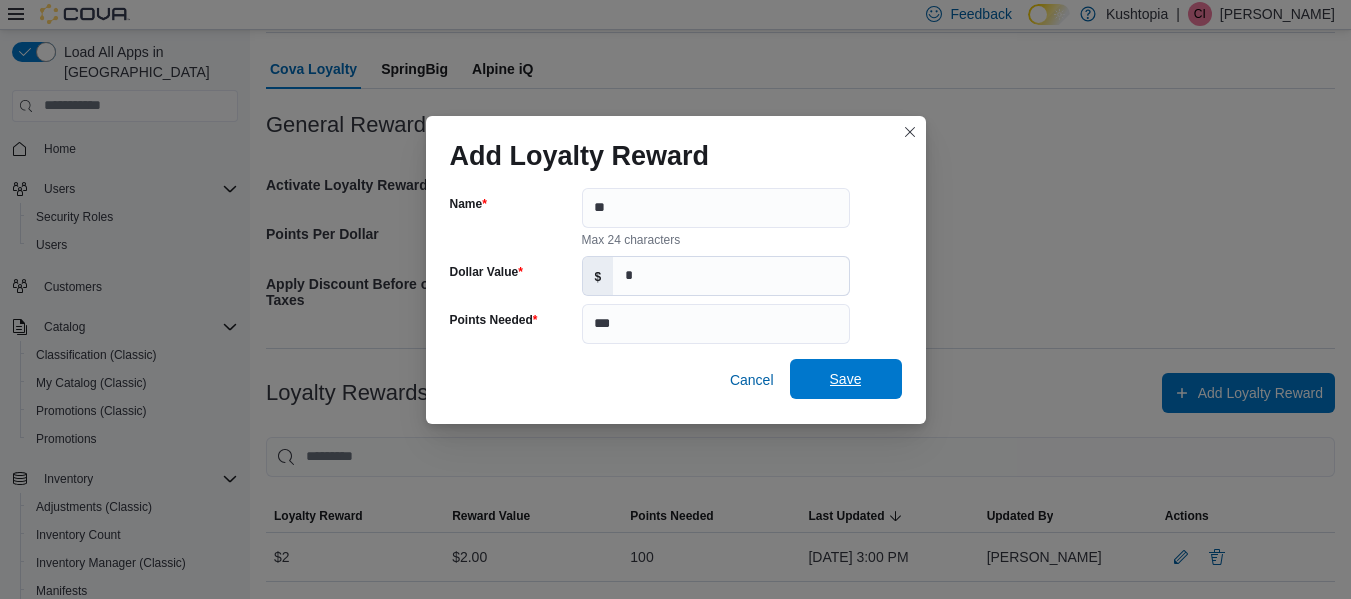 click on "Save" at bounding box center [846, 379] 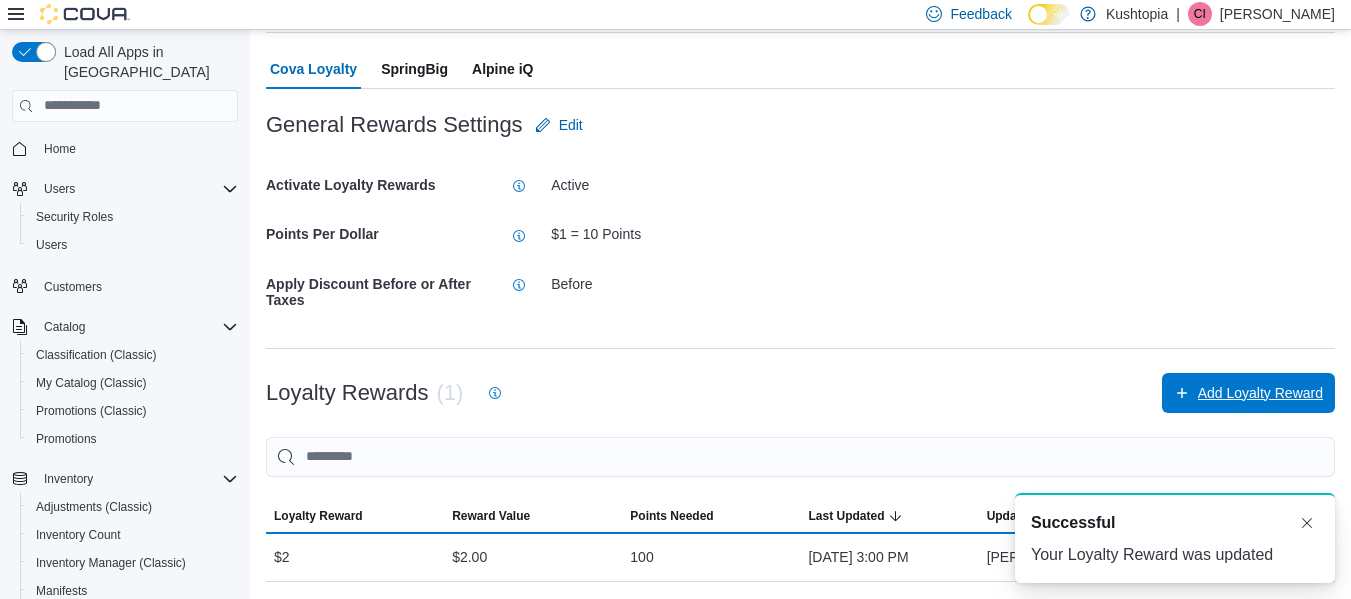 scroll, scrollTop: 0, scrollLeft: 0, axis: both 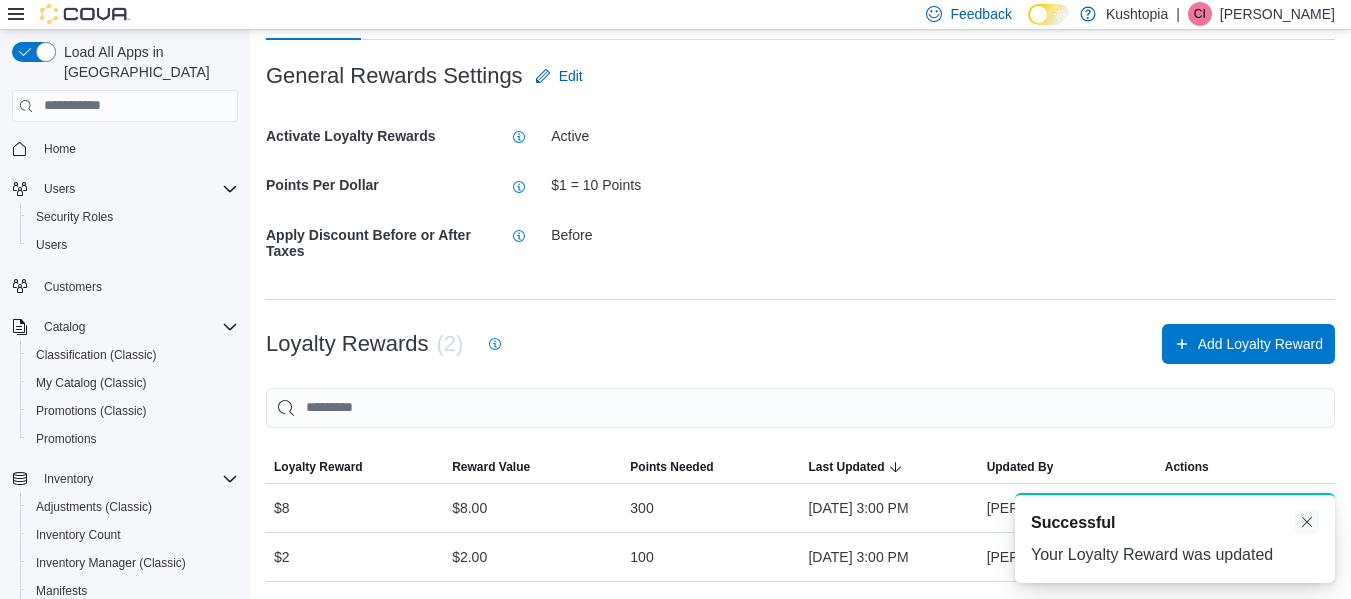 click at bounding box center (1307, 522) 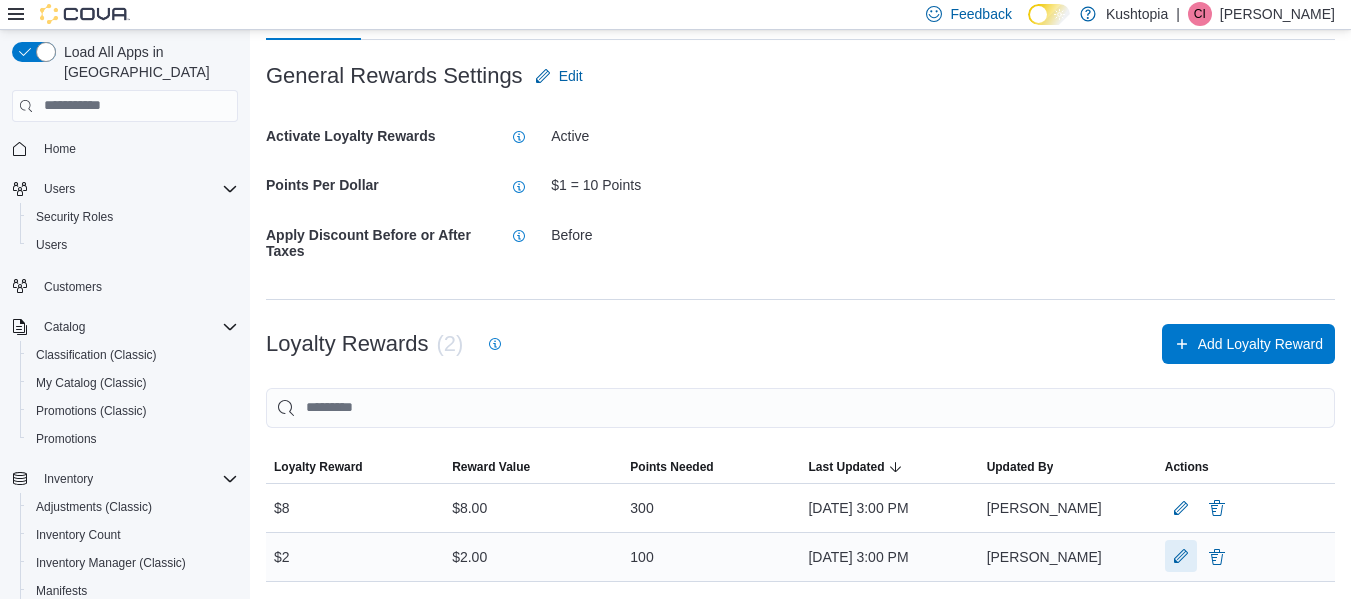 click at bounding box center [1181, 556] 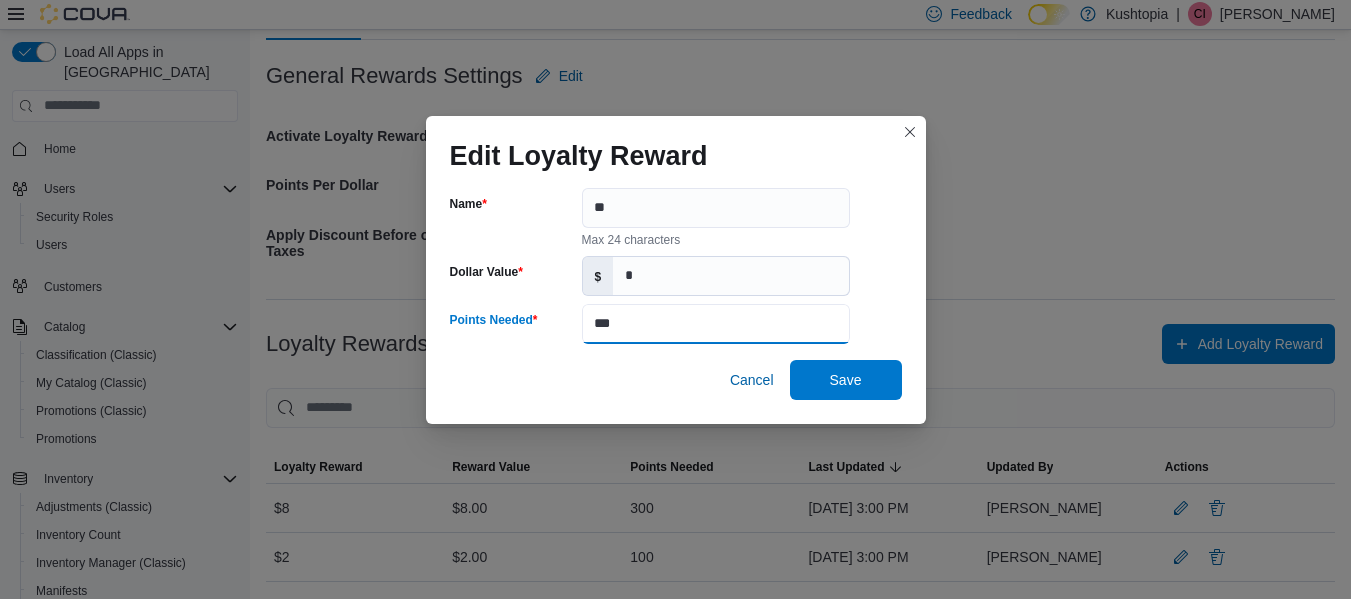 drag, startPoint x: 622, startPoint y: 329, endPoint x: 554, endPoint y: 328, distance: 68.007355 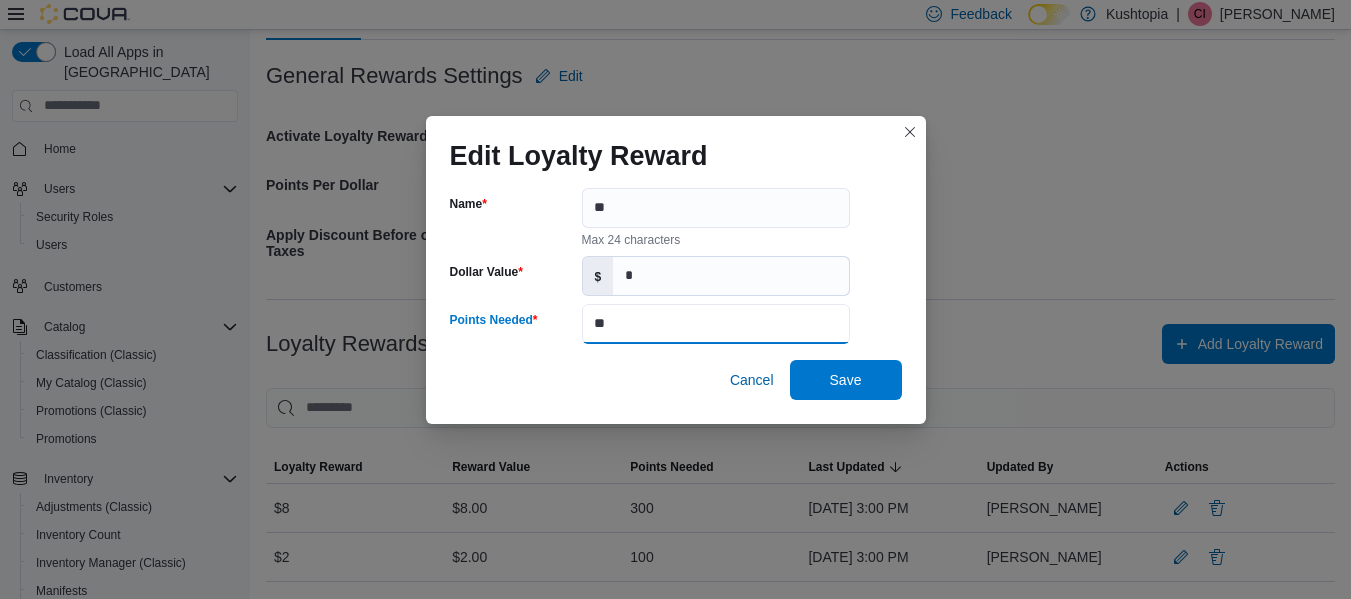 drag, startPoint x: 615, startPoint y: 328, endPoint x: 571, endPoint y: 318, distance: 45.122055 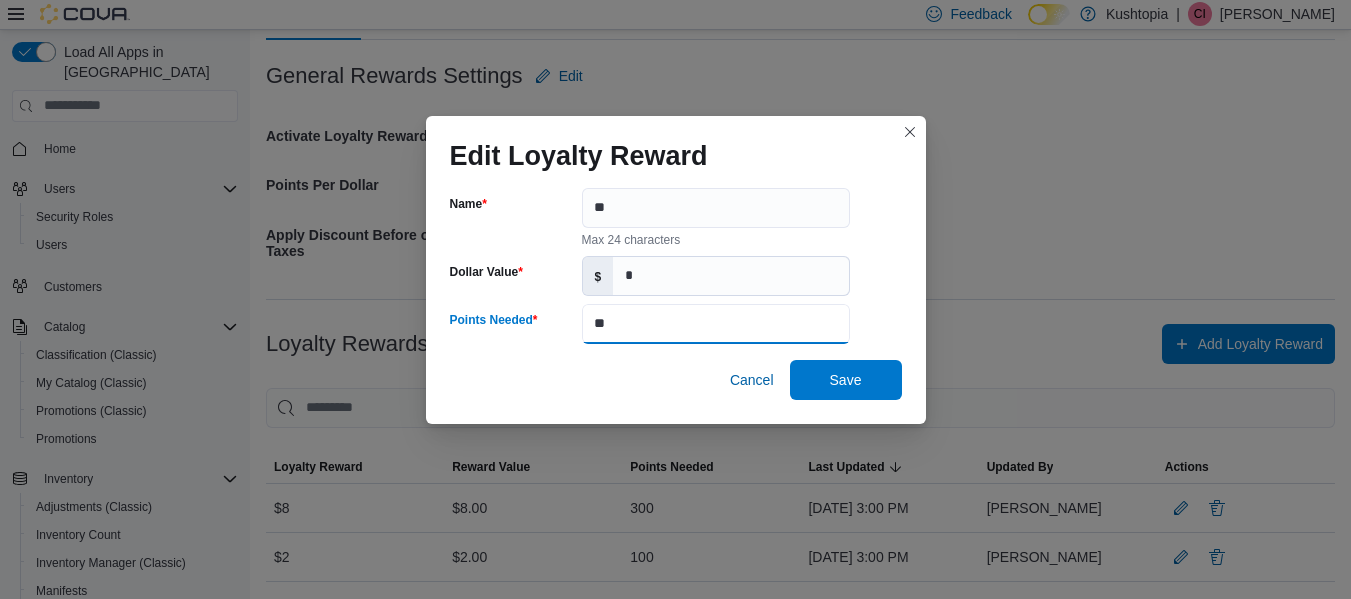 type on "**" 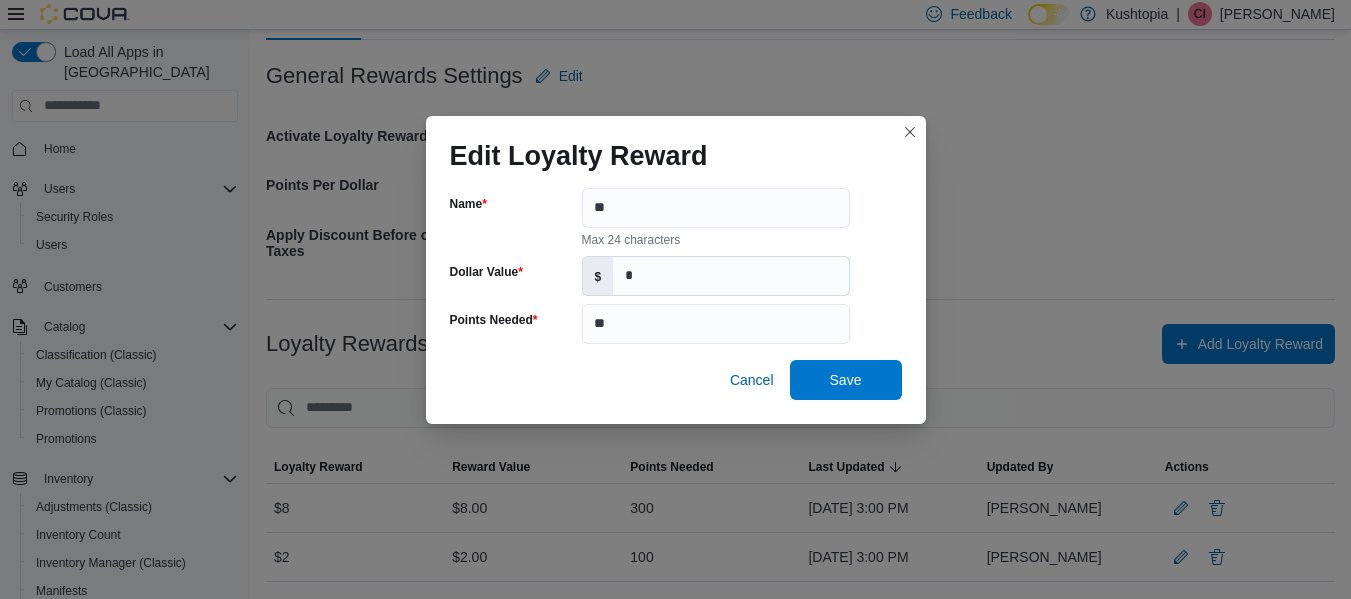 click on "Name ** Max 24 characters Dollar Value $ * Points Needed ** Cancel Save" at bounding box center [676, 294] 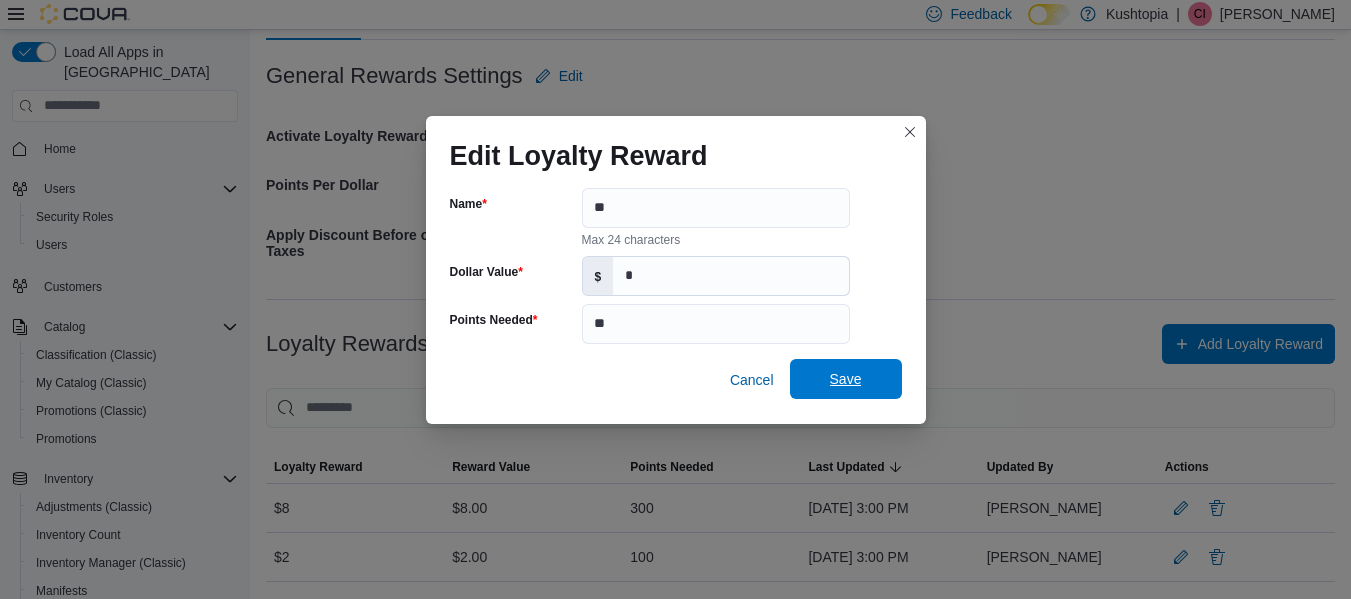 click on "Save" at bounding box center (846, 379) 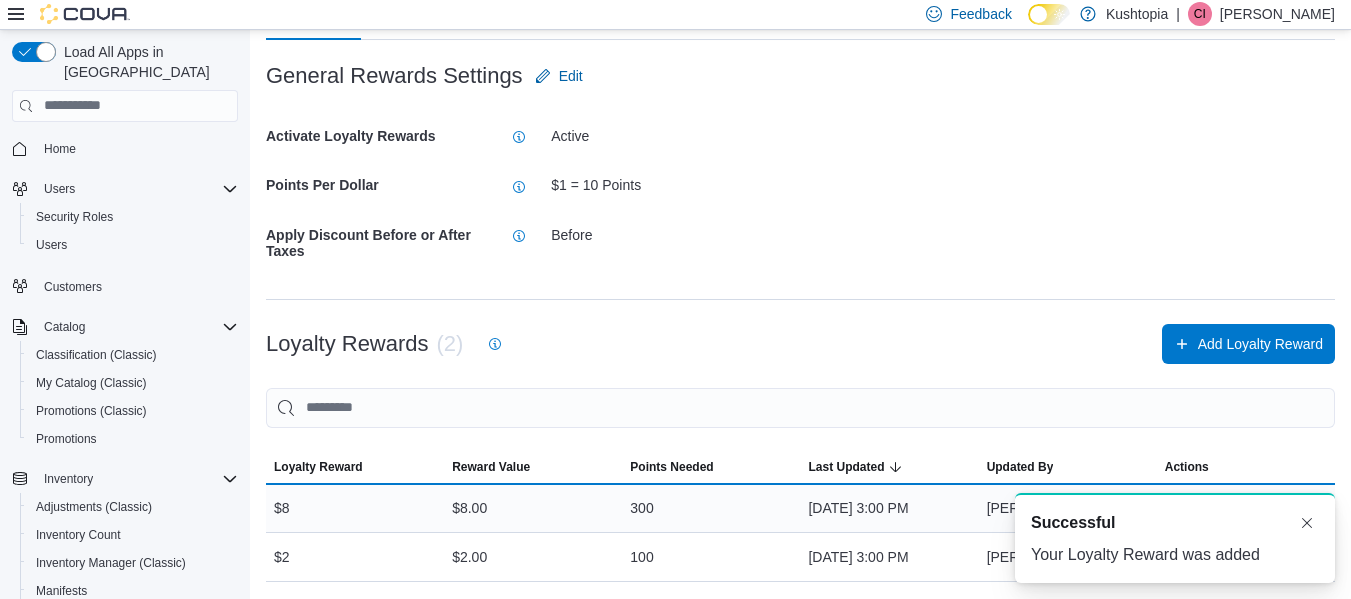 scroll, scrollTop: 0, scrollLeft: 0, axis: both 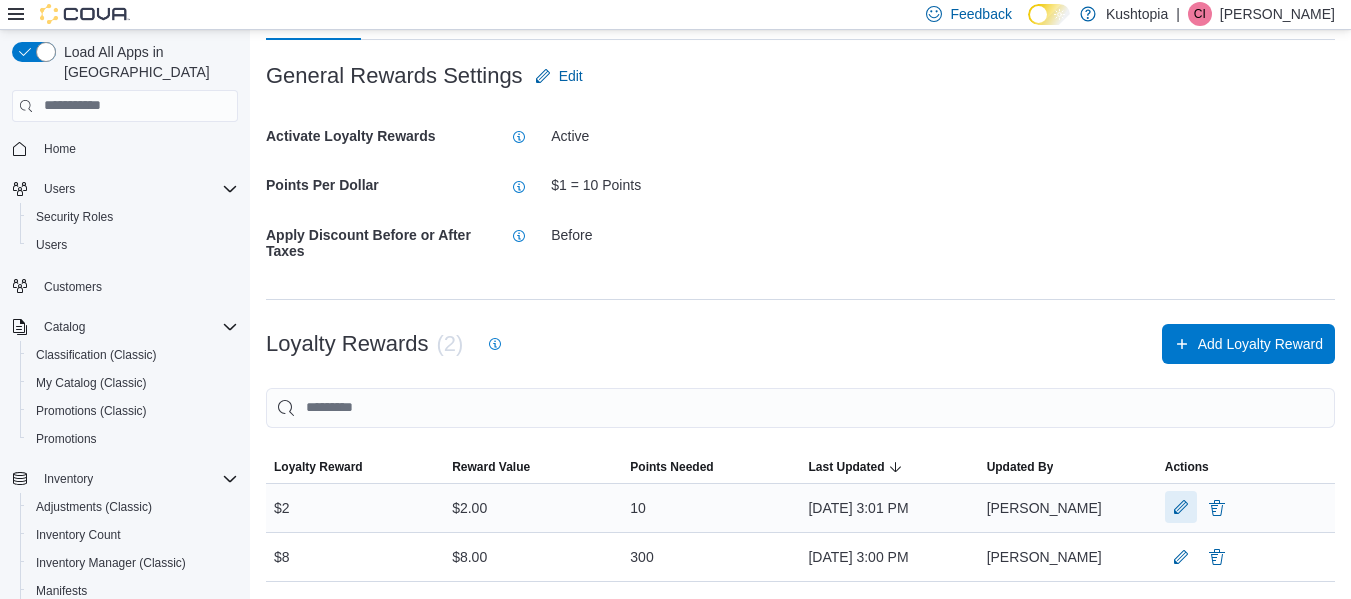 click at bounding box center [1181, 507] 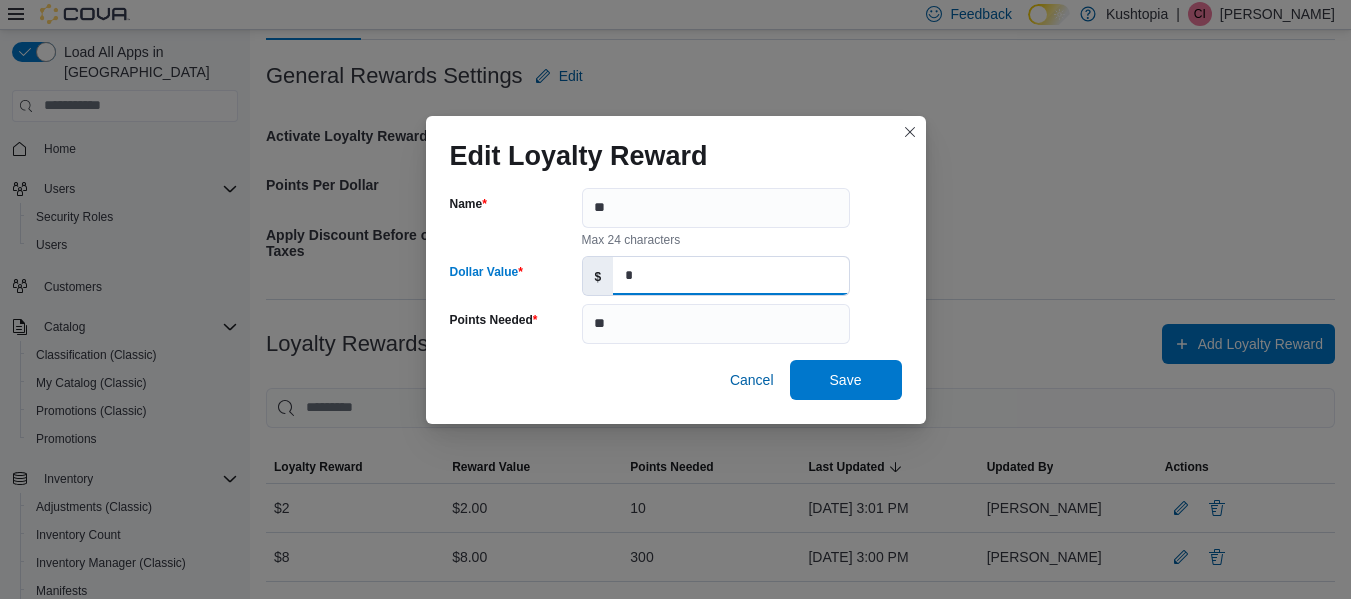 click on "*" at bounding box center (730, 276) 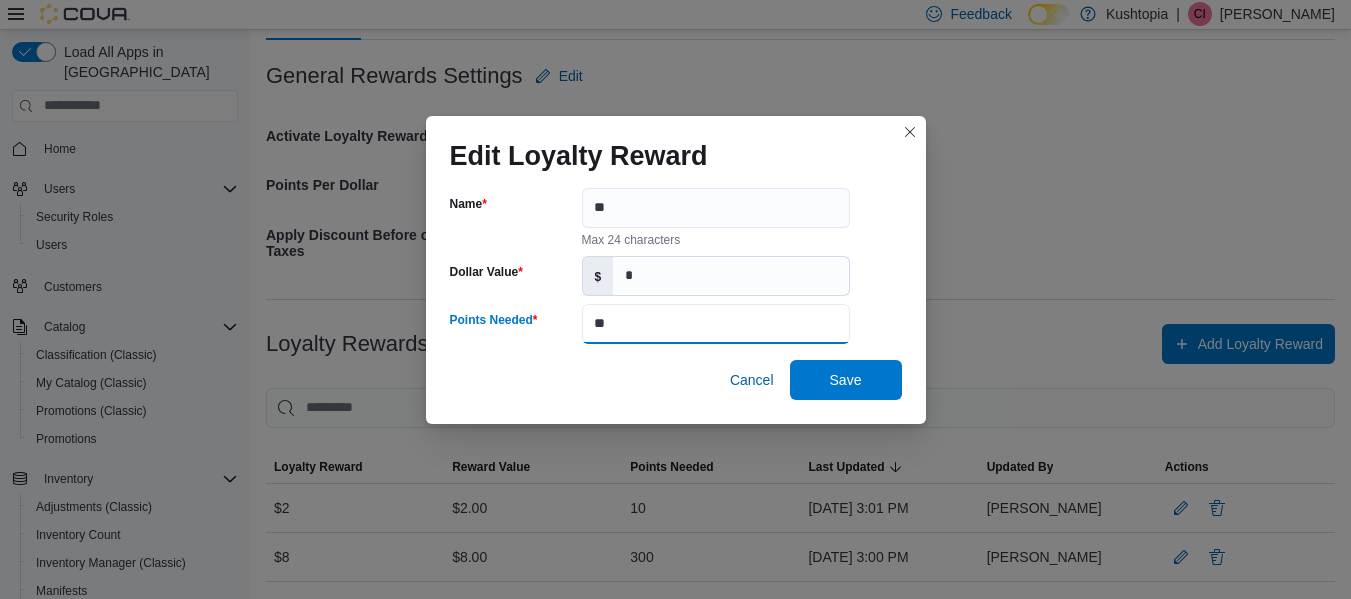 drag, startPoint x: 627, startPoint y: 323, endPoint x: 570, endPoint y: 332, distance: 57.706154 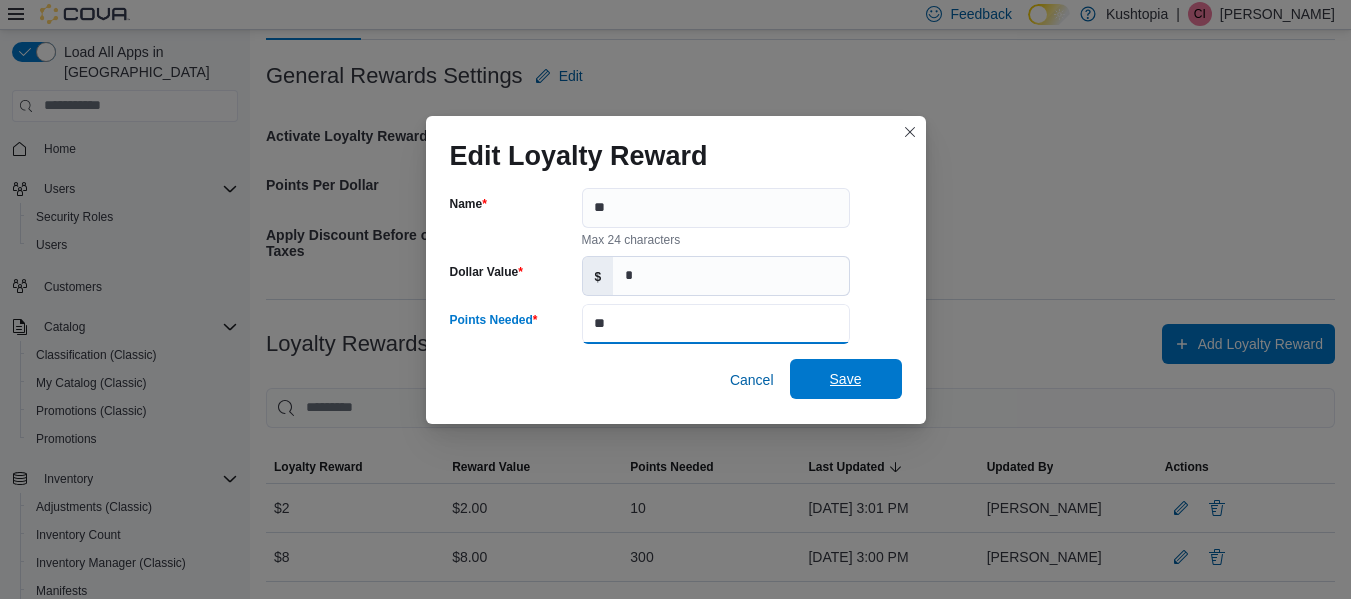 type on "**" 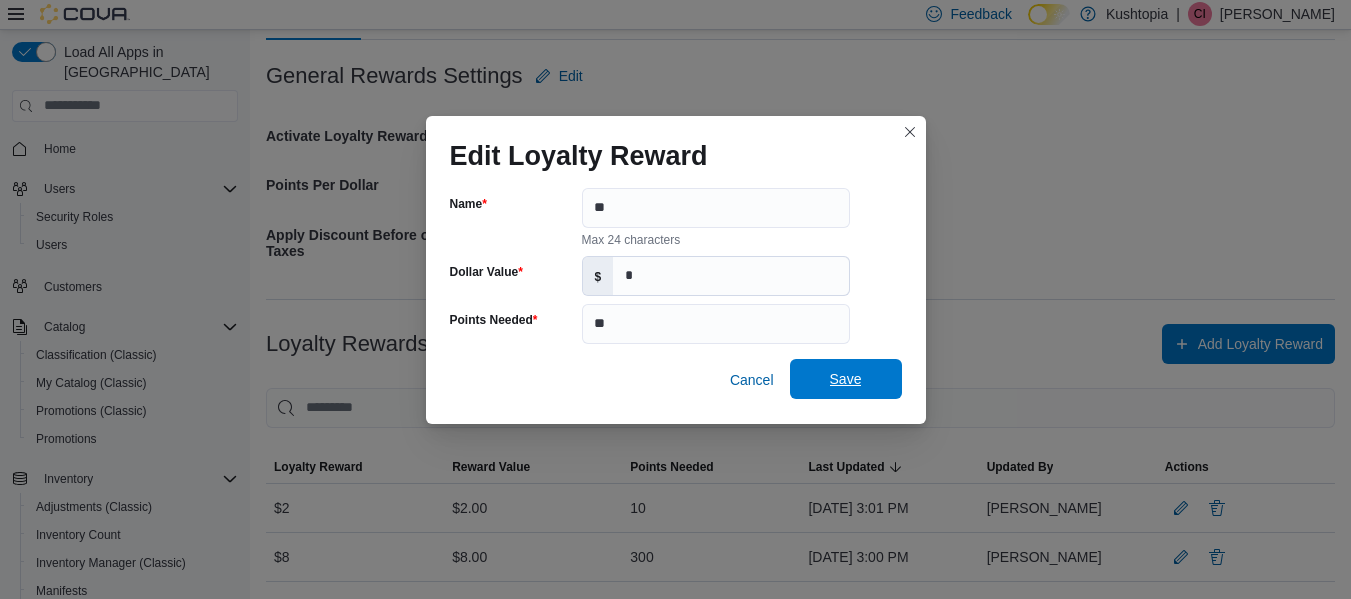 click on "Save" at bounding box center [846, 379] 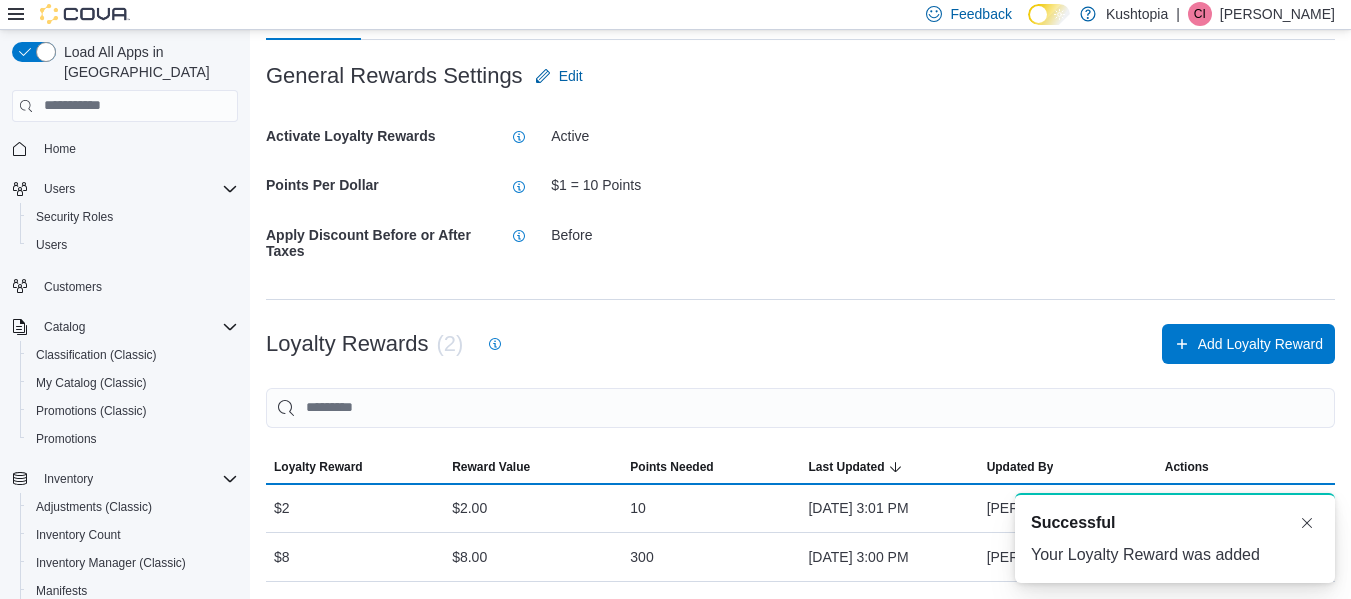 scroll, scrollTop: 0, scrollLeft: 0, axis: both 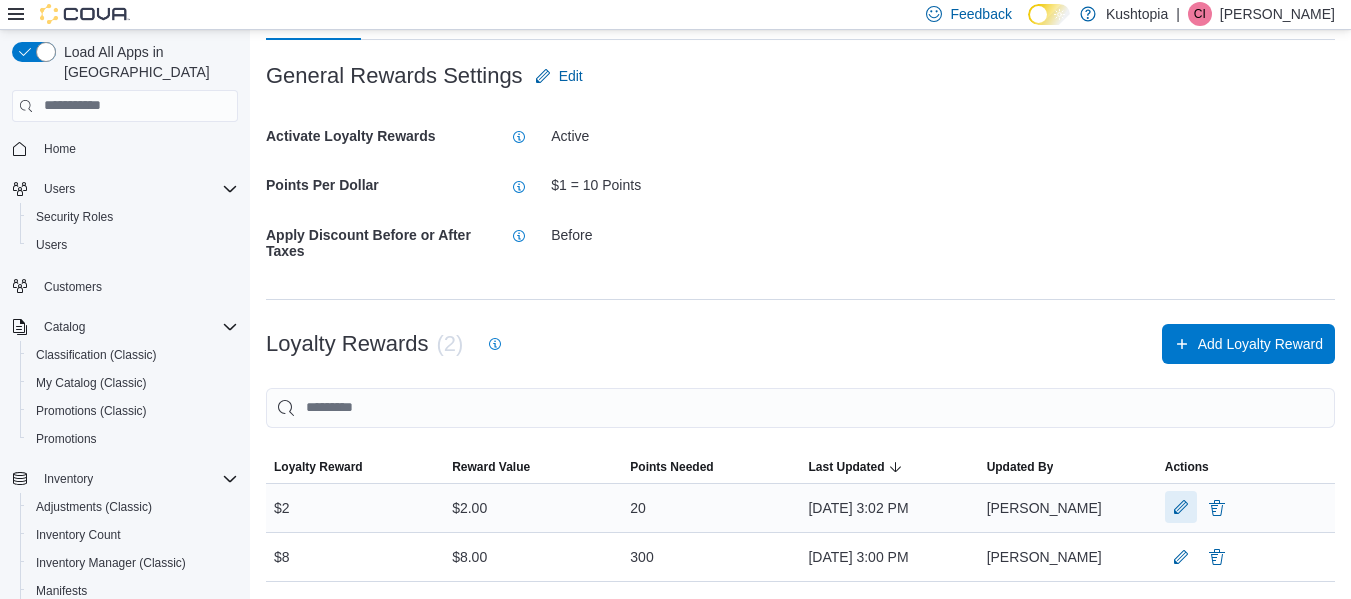 click at bounding box center [1181, 507] 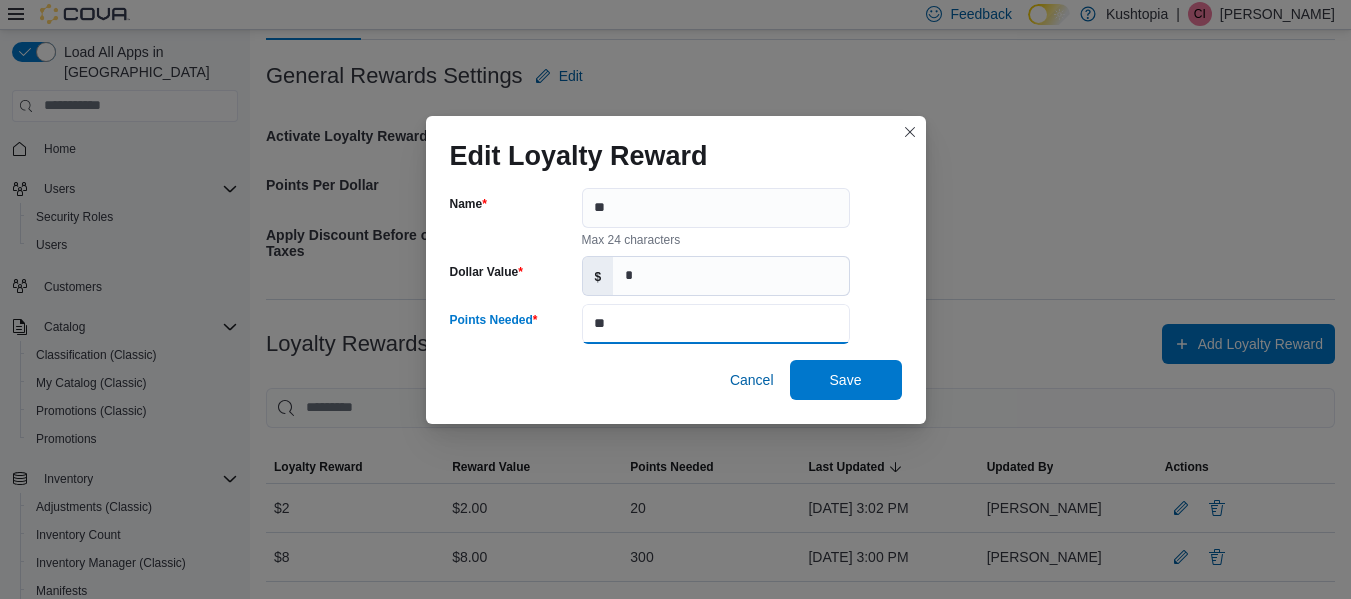 drag, startPoint x: 624, startPoint y: 324, endPoint x: 574, endPoint y: 322, distance: 50.039986 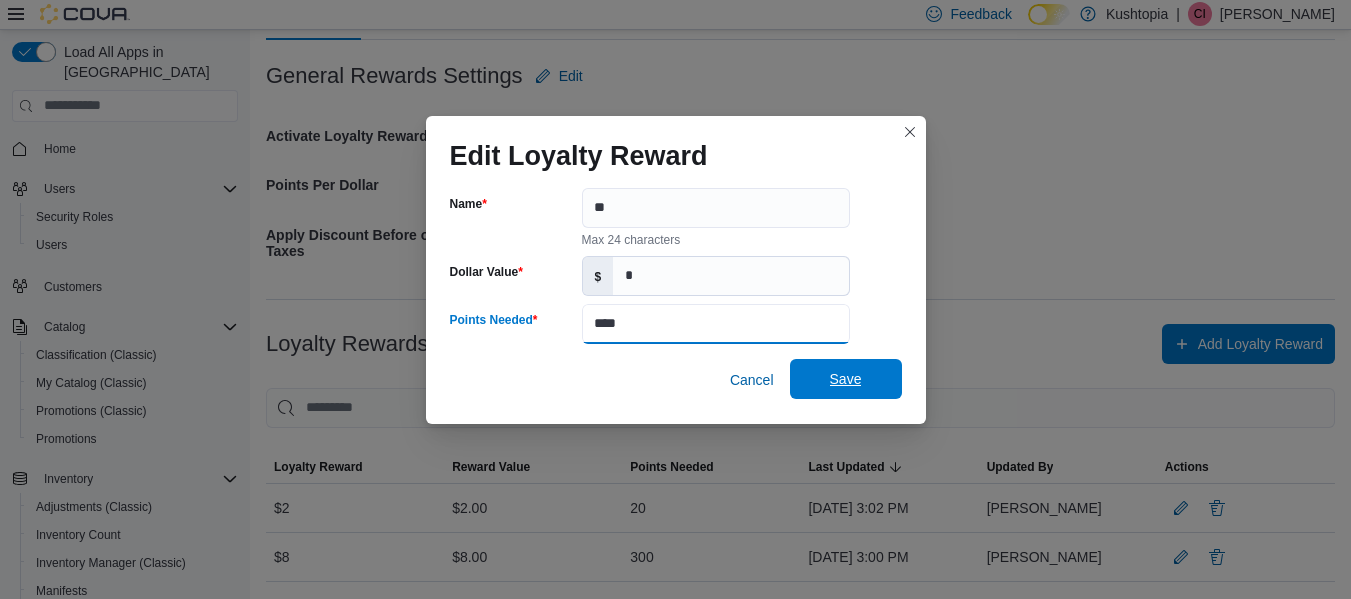 type on "****" 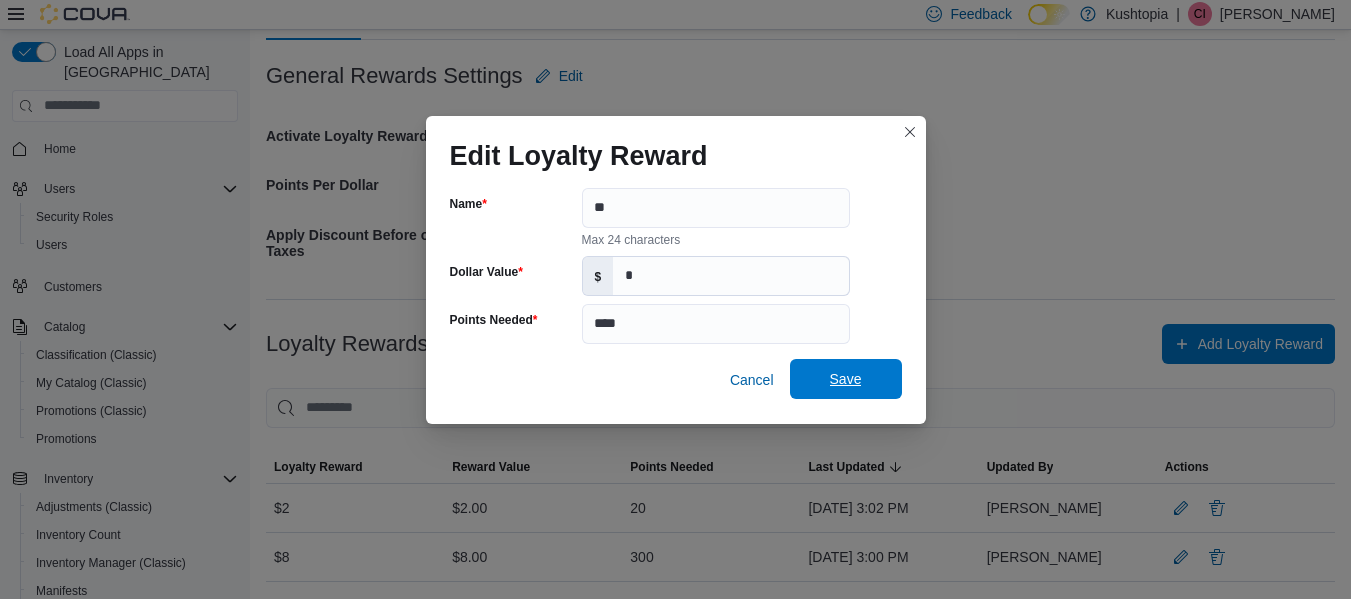 click on "Save" at bounding box center [846, 379] 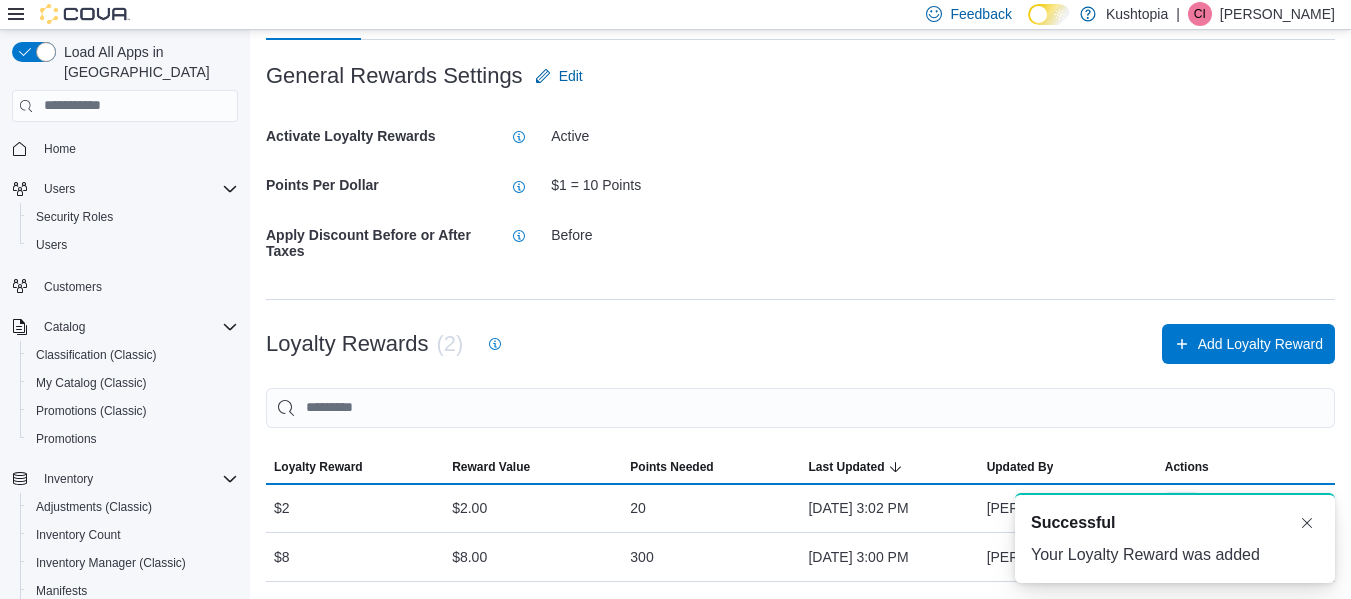 scroll, scrollTop: 0, scrollLeft: 0, axis: both 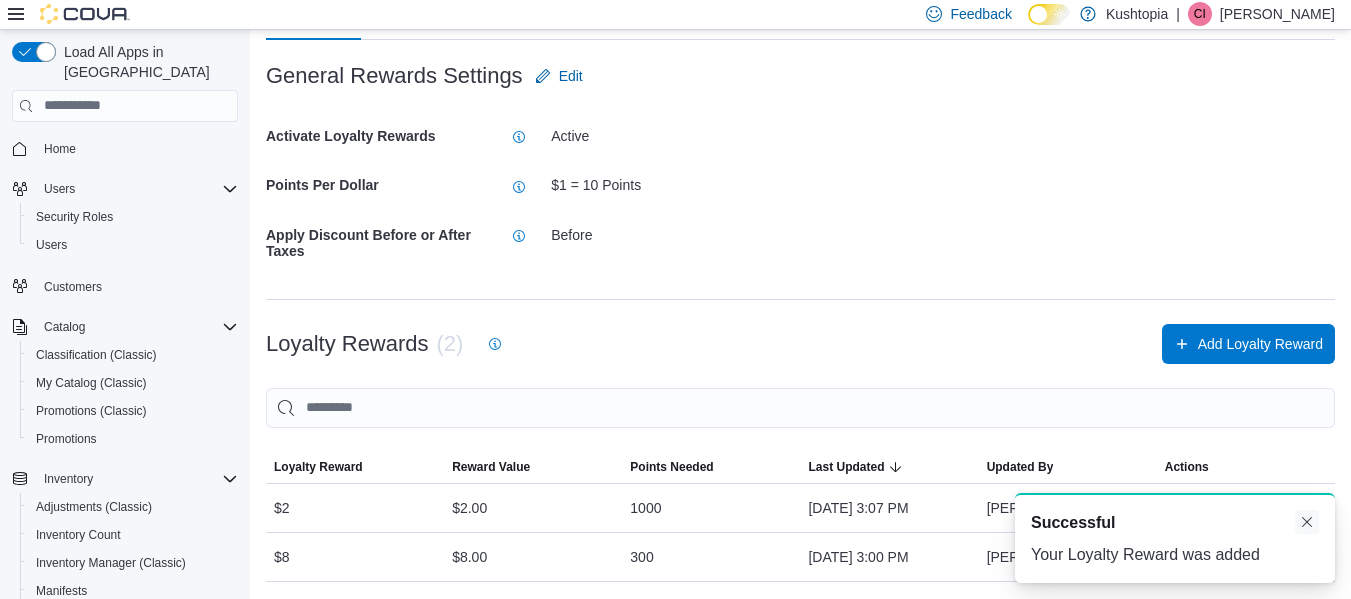 click at bounding box center (1307, 522) 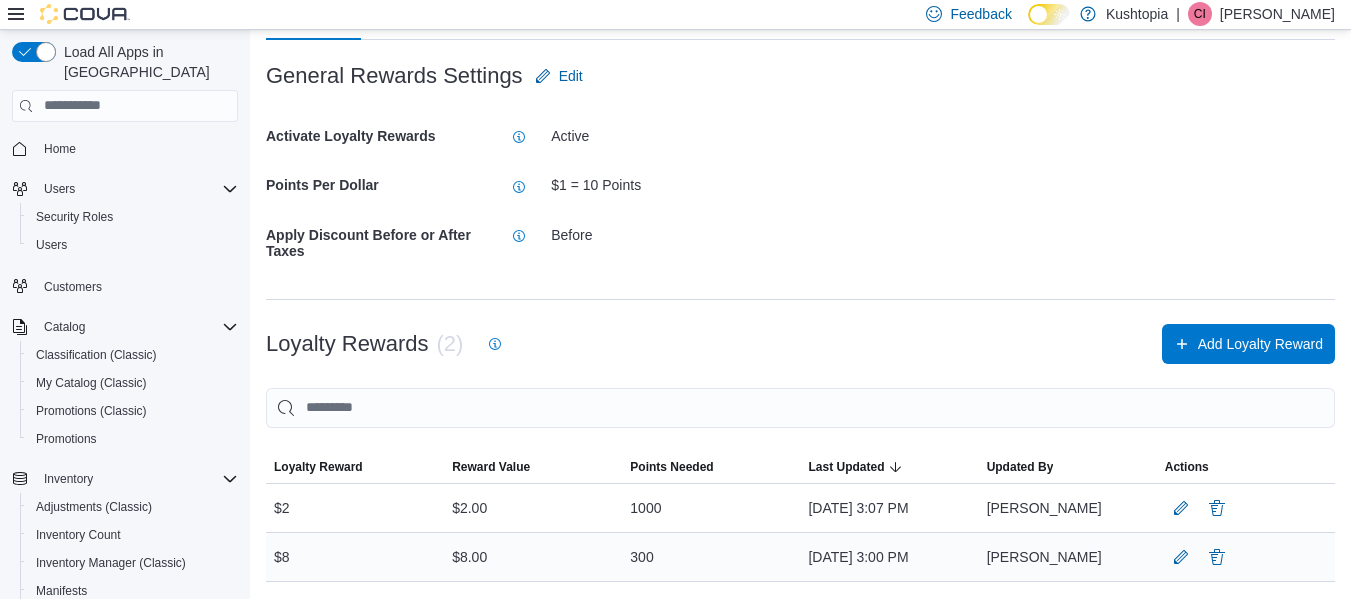 click at bounding box center (1246, 557) 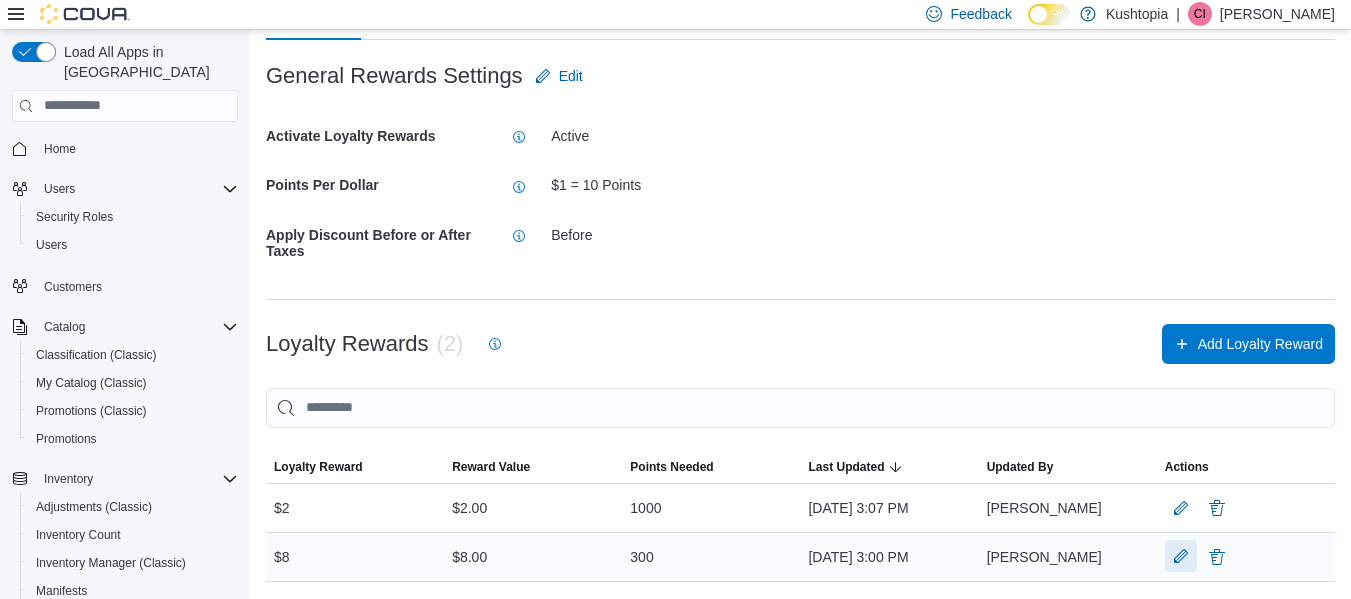 click at bounding box center (1181, 556) 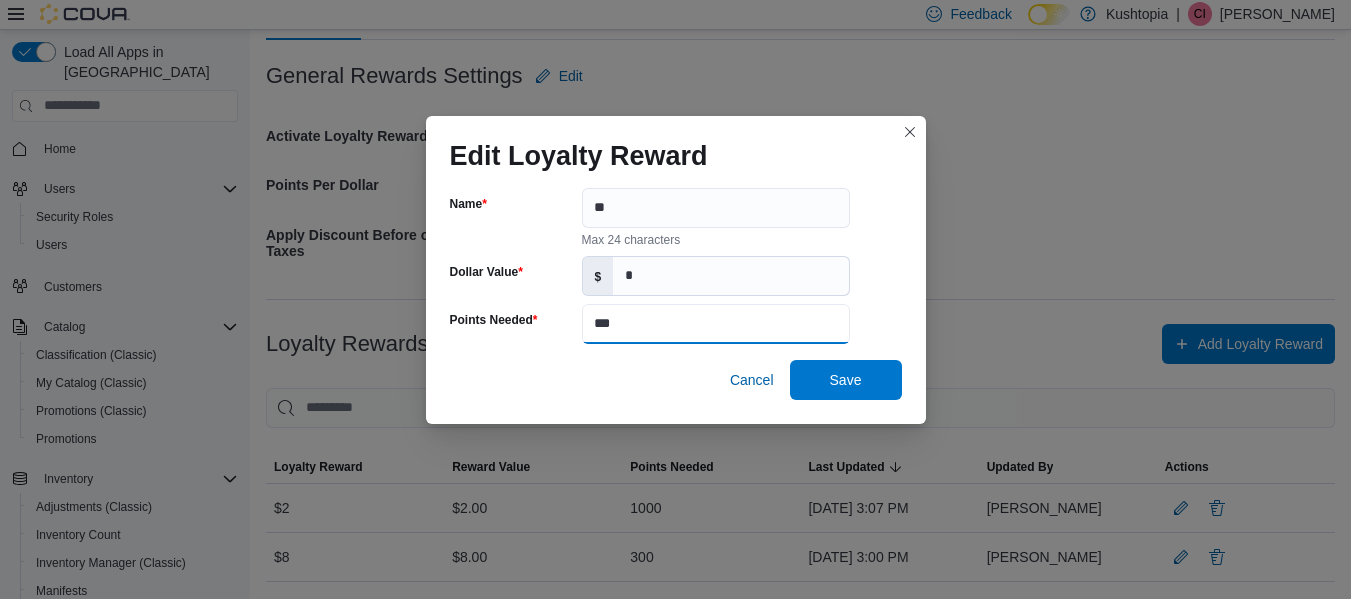 click on "***" at bounding box center (716, 324) 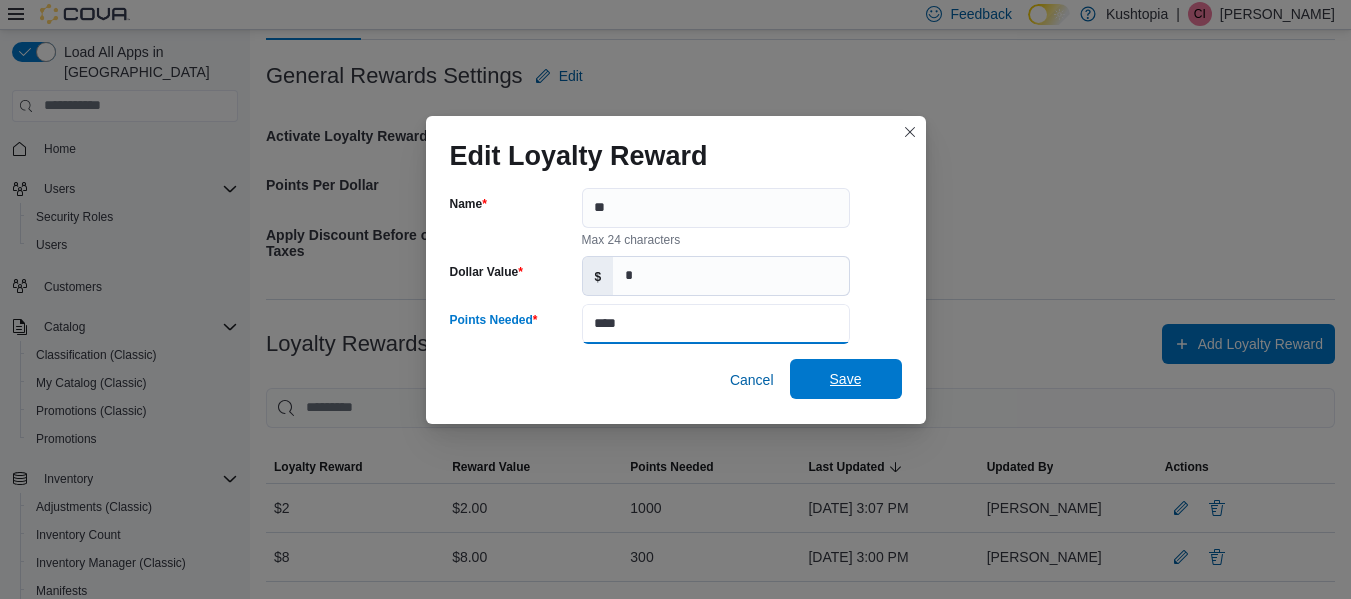 type on "****" 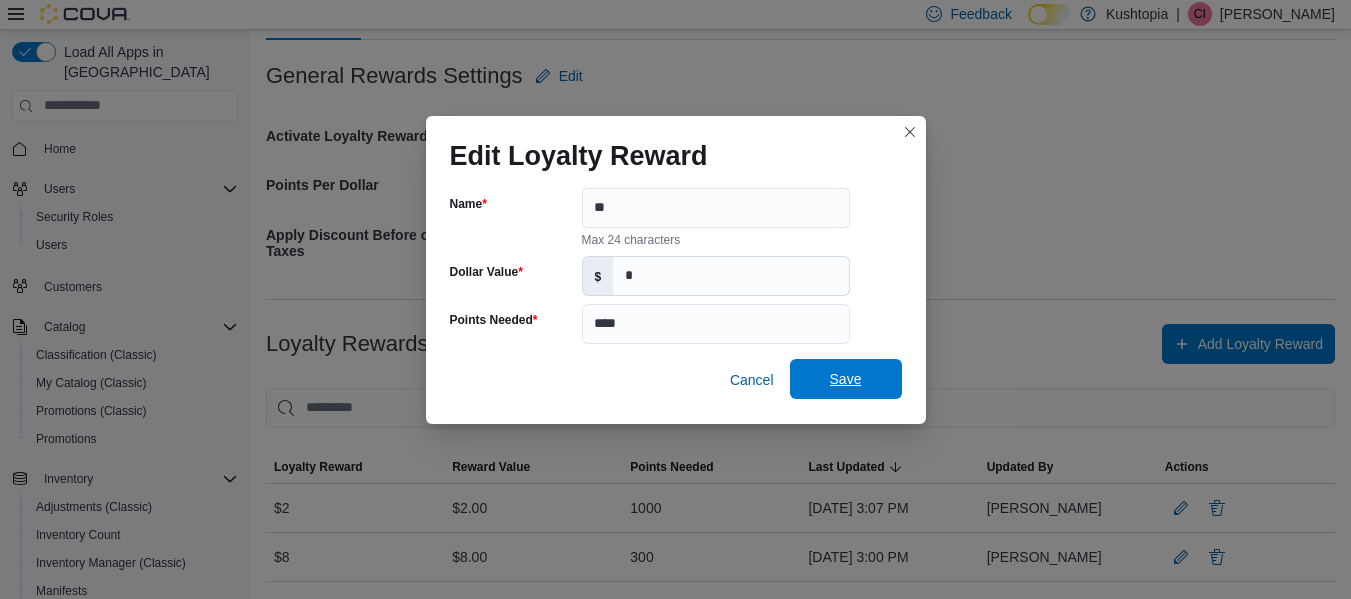 click on "Save" at bounding box center (846, 379) 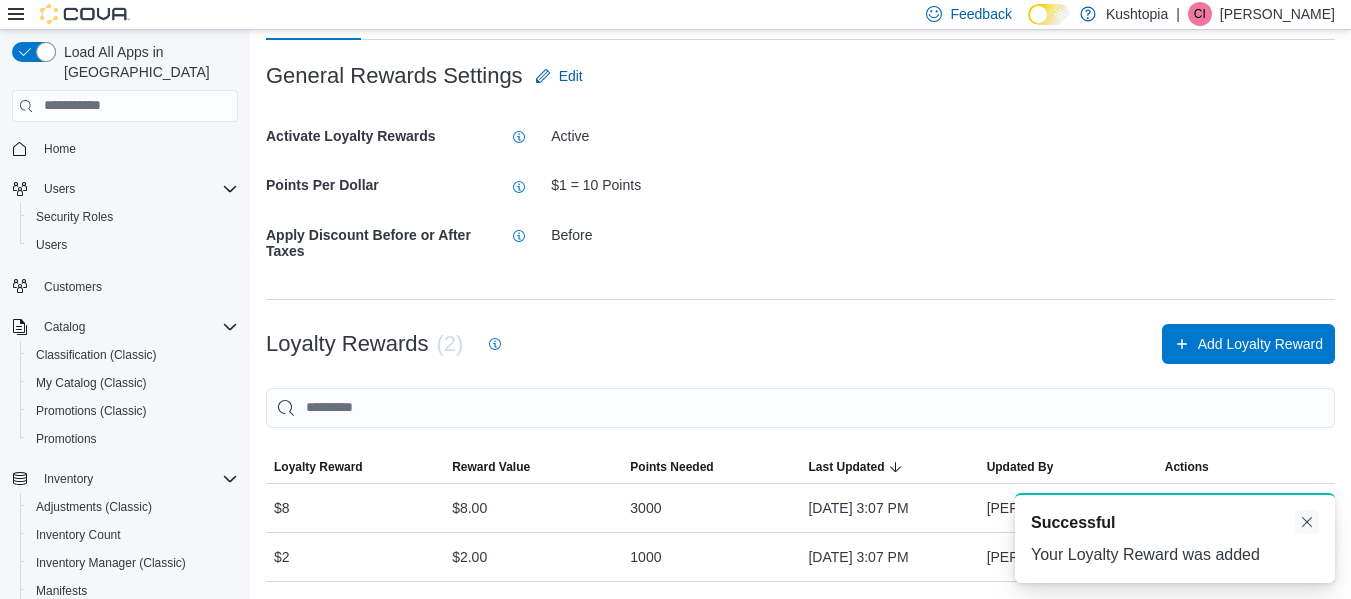 click at bounding box center (1307, 522) 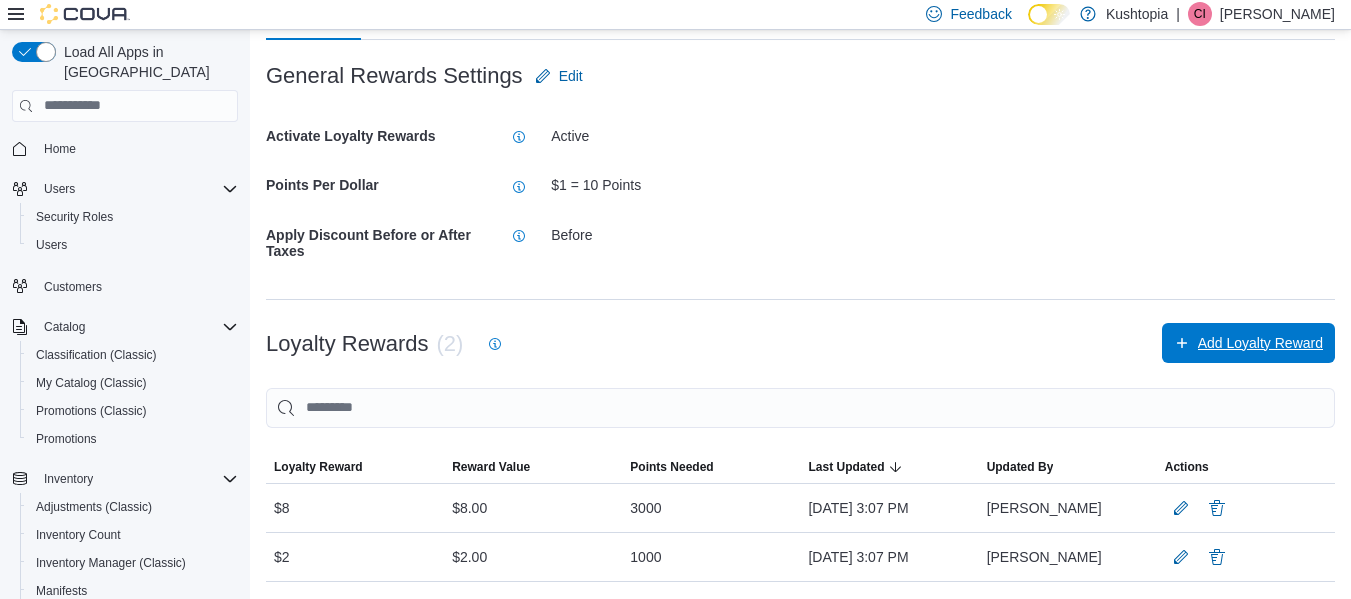 click on "Add Loyalty Reward" at bounding box center [1248, 343] 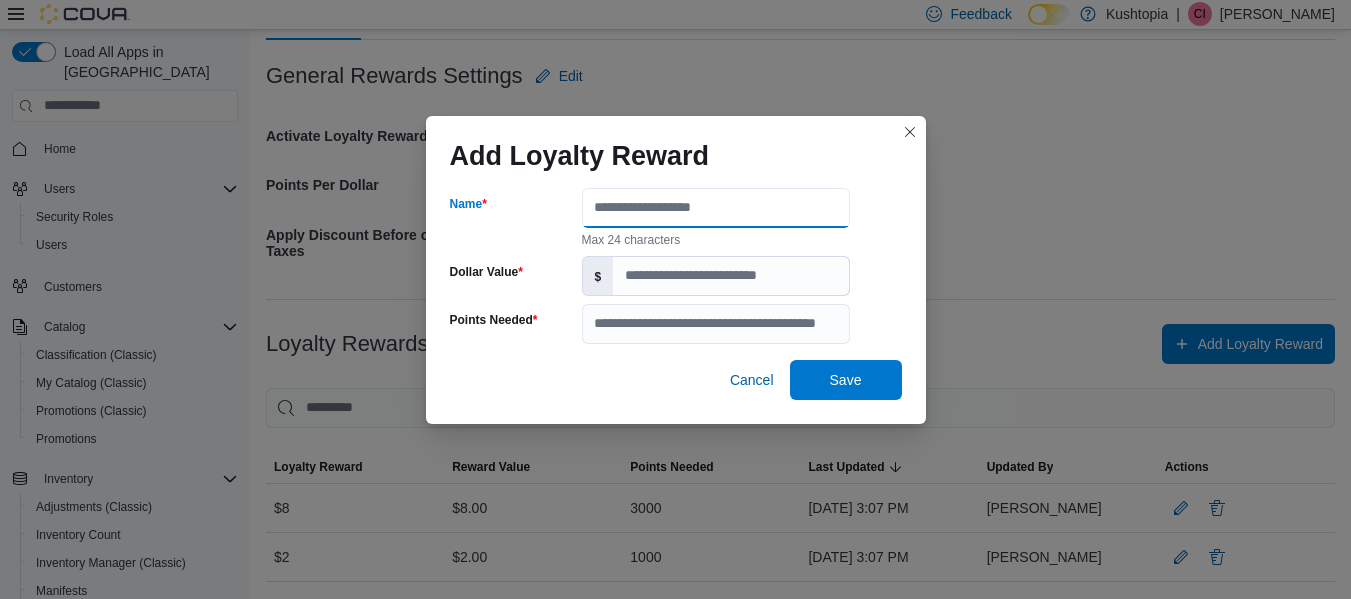 click on "Name" at bounding box center [716, 208] 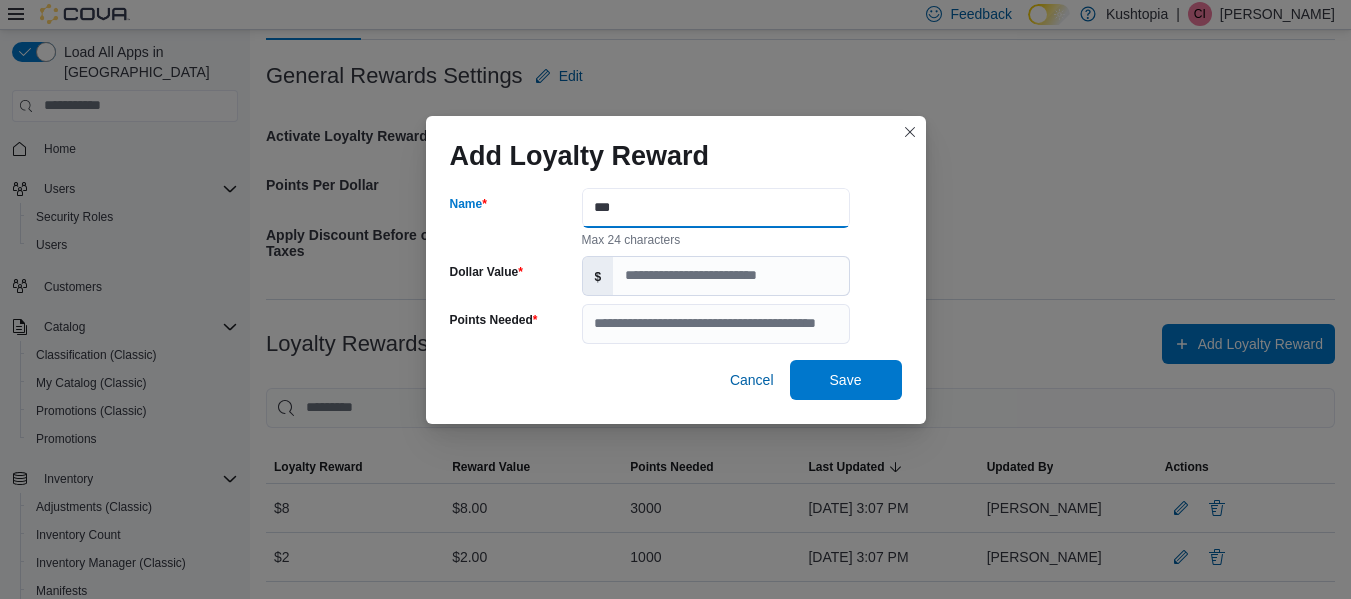 type on "***" 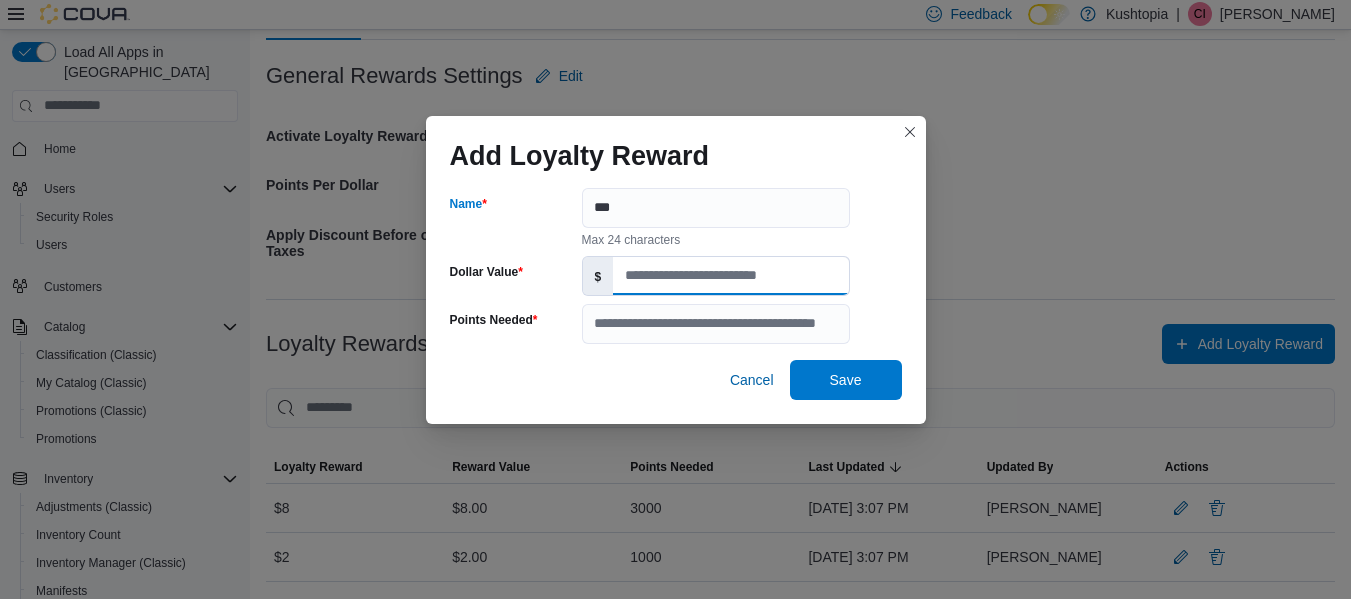 click on "Dollar Value" at bounding box center [730, 276] 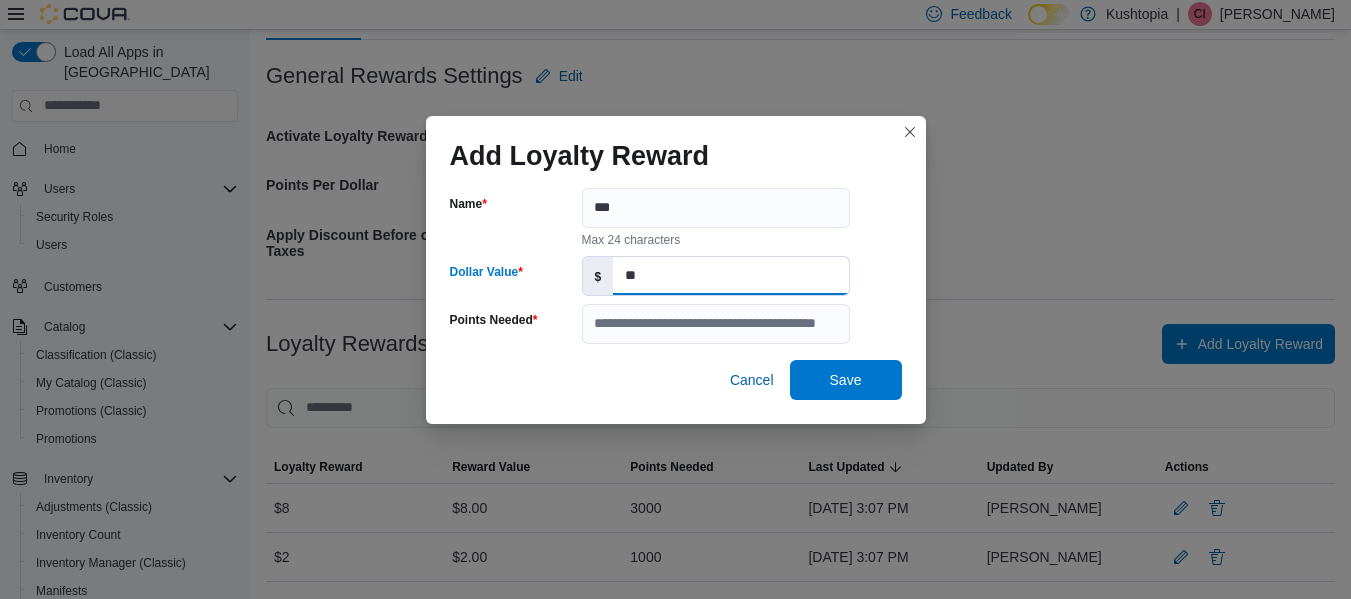 type on "**" 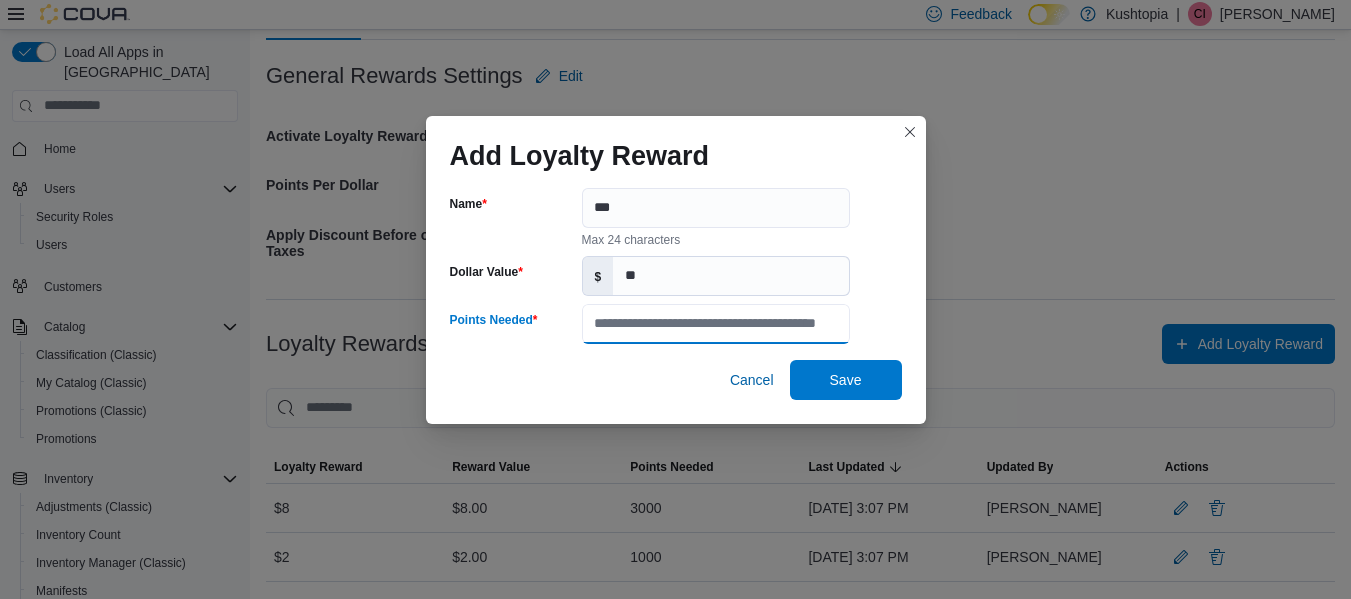 click on "Points Needed" at bounding box center [716, 324] 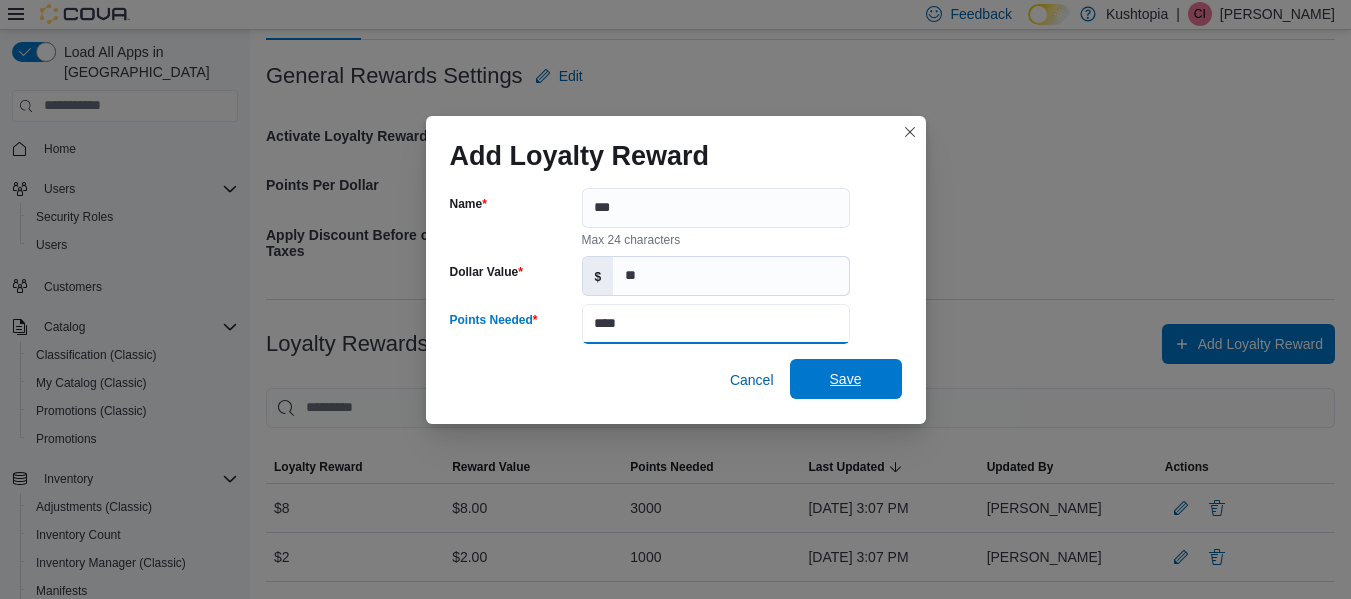 type on "****" 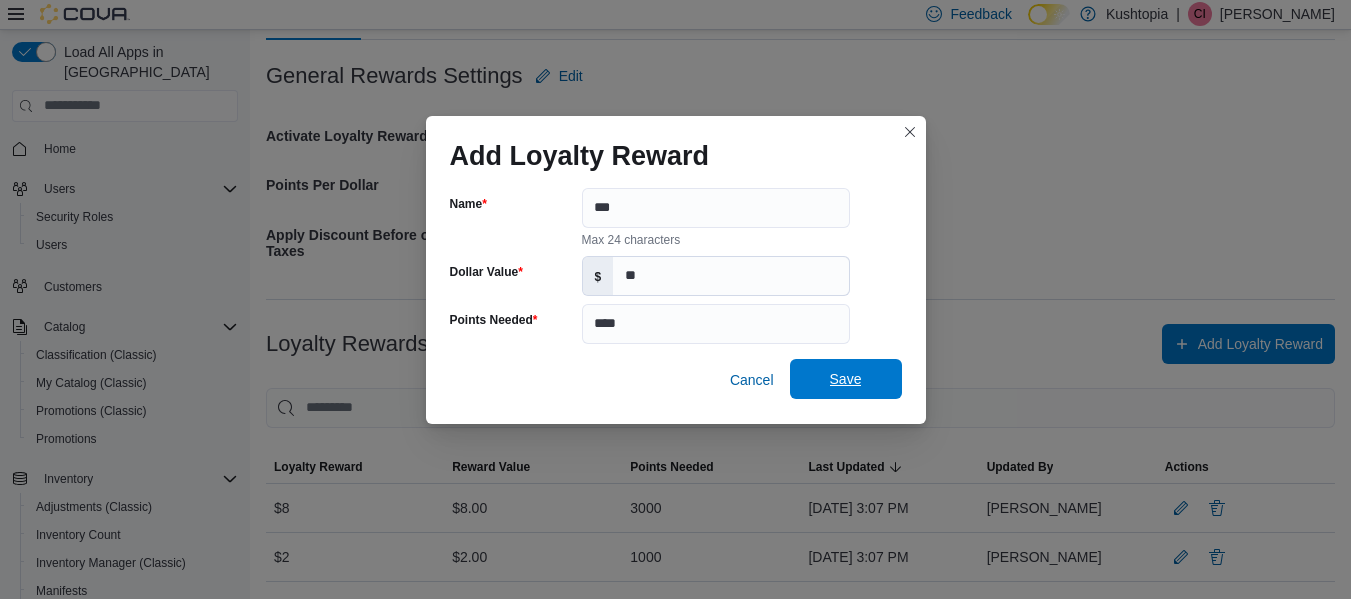 click on "Save" at bounding box center (846, 379) 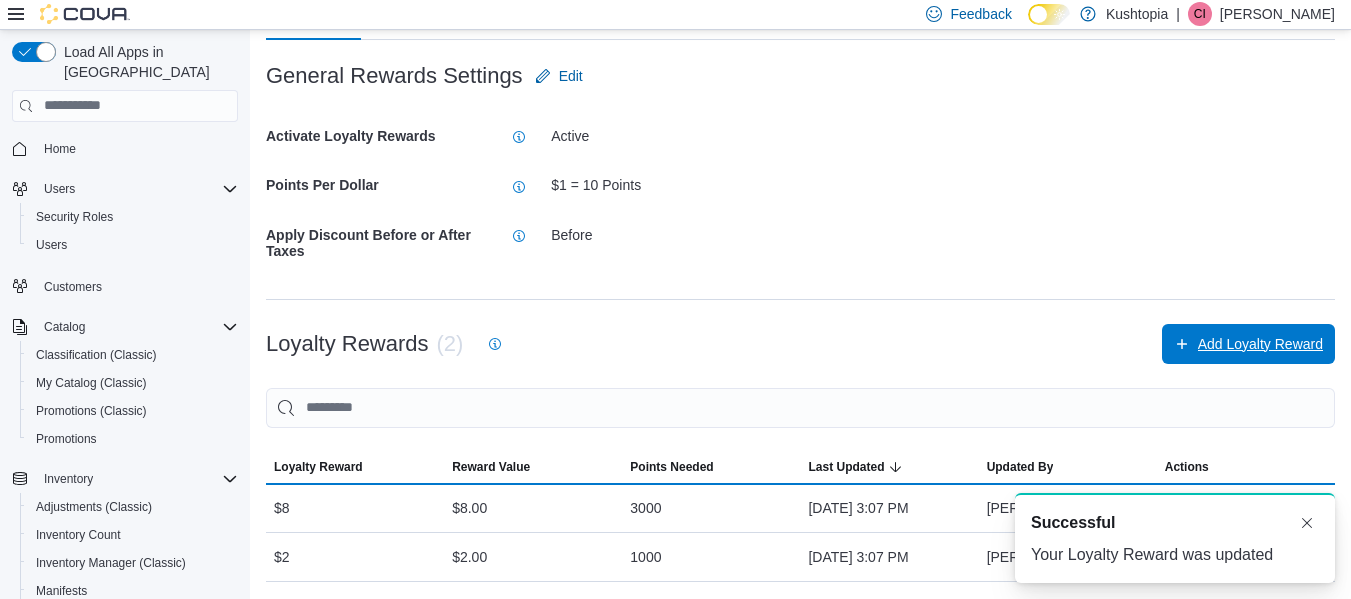 scroll, scrollTop: 0, scrollLeft: 0, axis: both 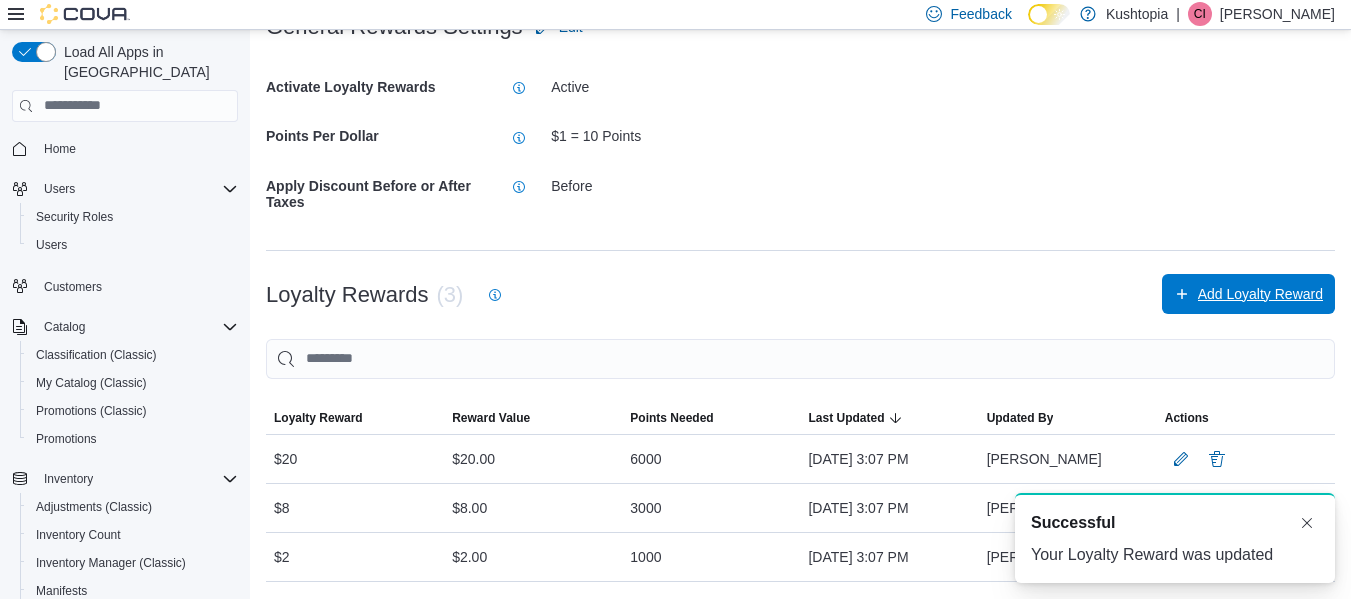 click on "Add Loyalty Reward" at bounding box center [1260, 294] 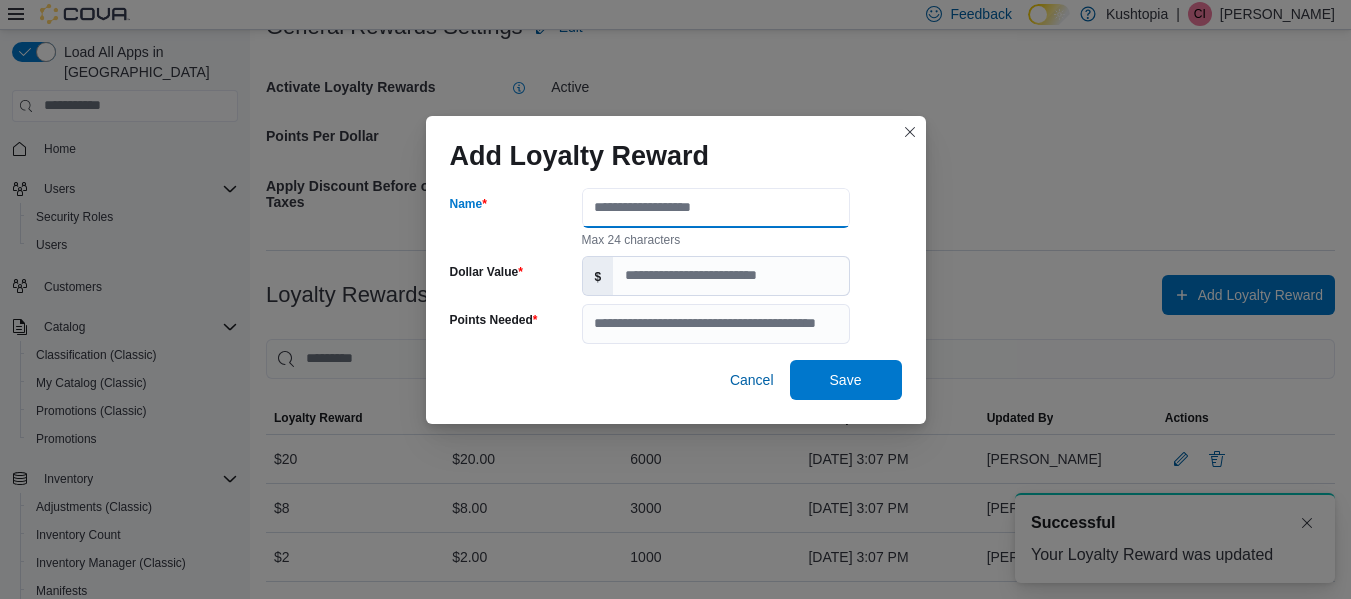 click on "Name" at bounding box center [716, 208] 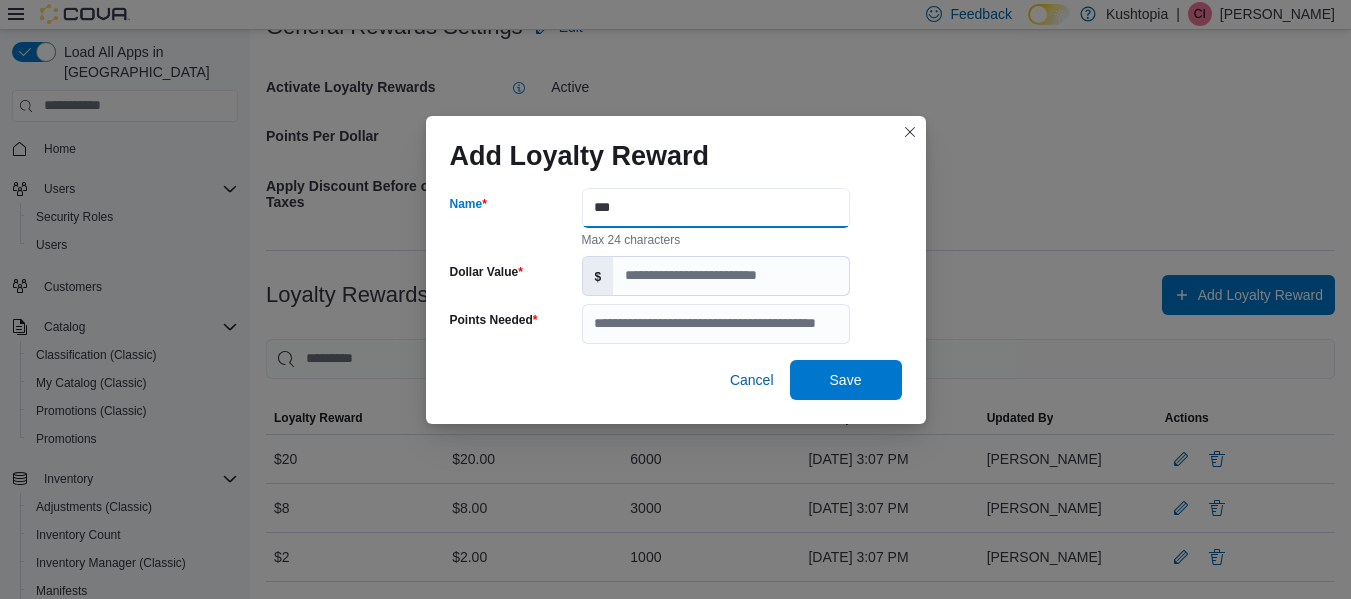 type on "***" 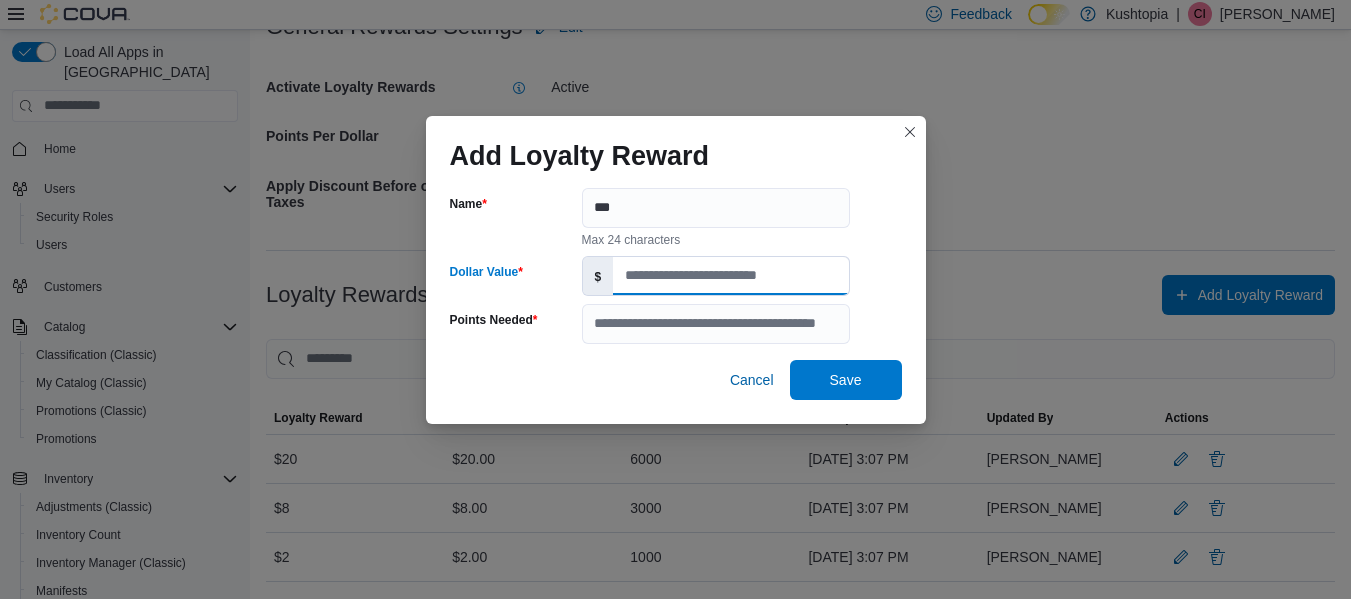 click on "Dollar Value" at bounding box center [730, 276] 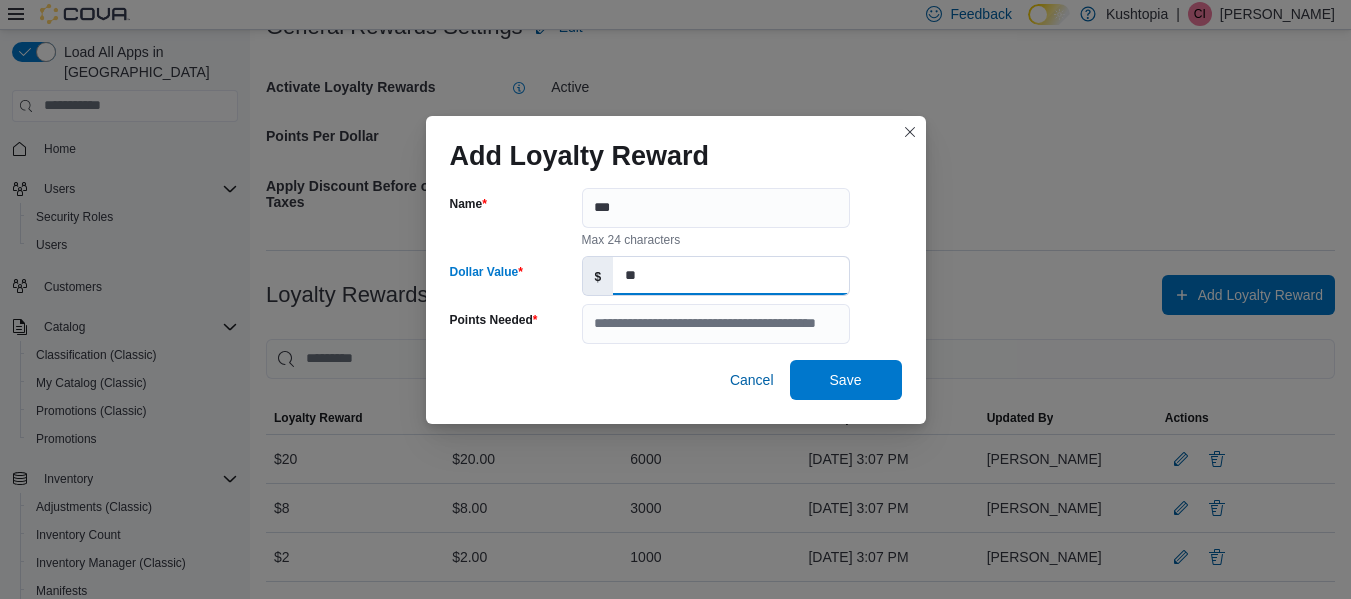 type on "**" 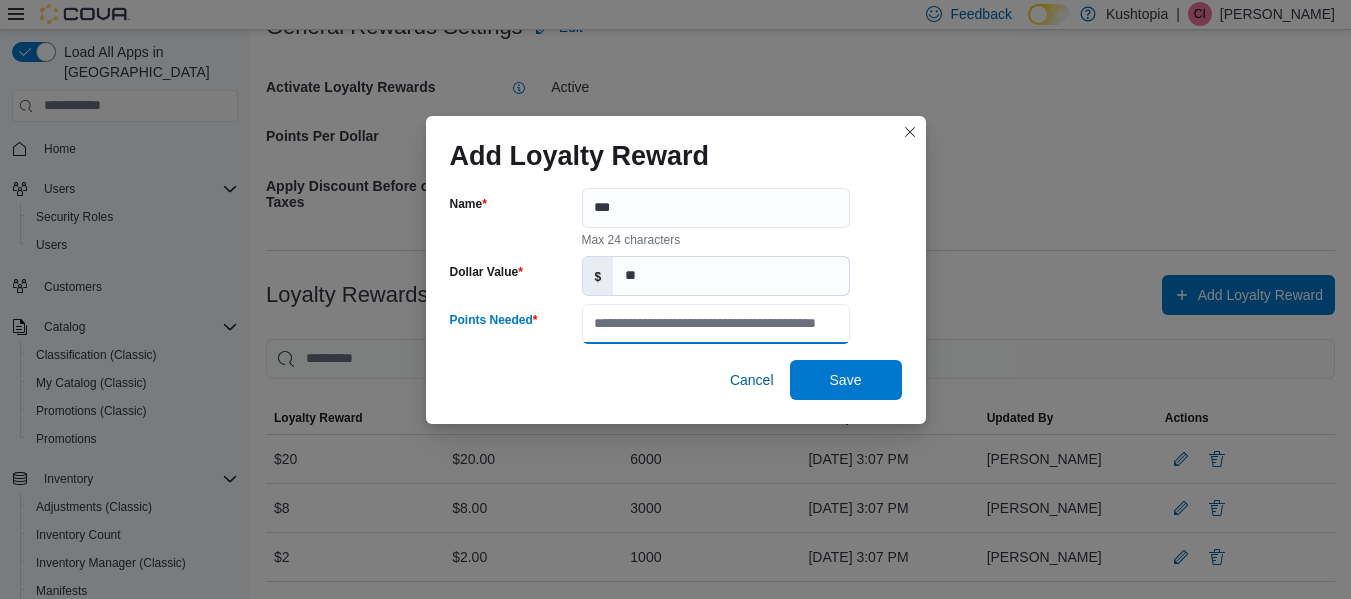 click on "Points Needed" at bounding box center (716, 324) 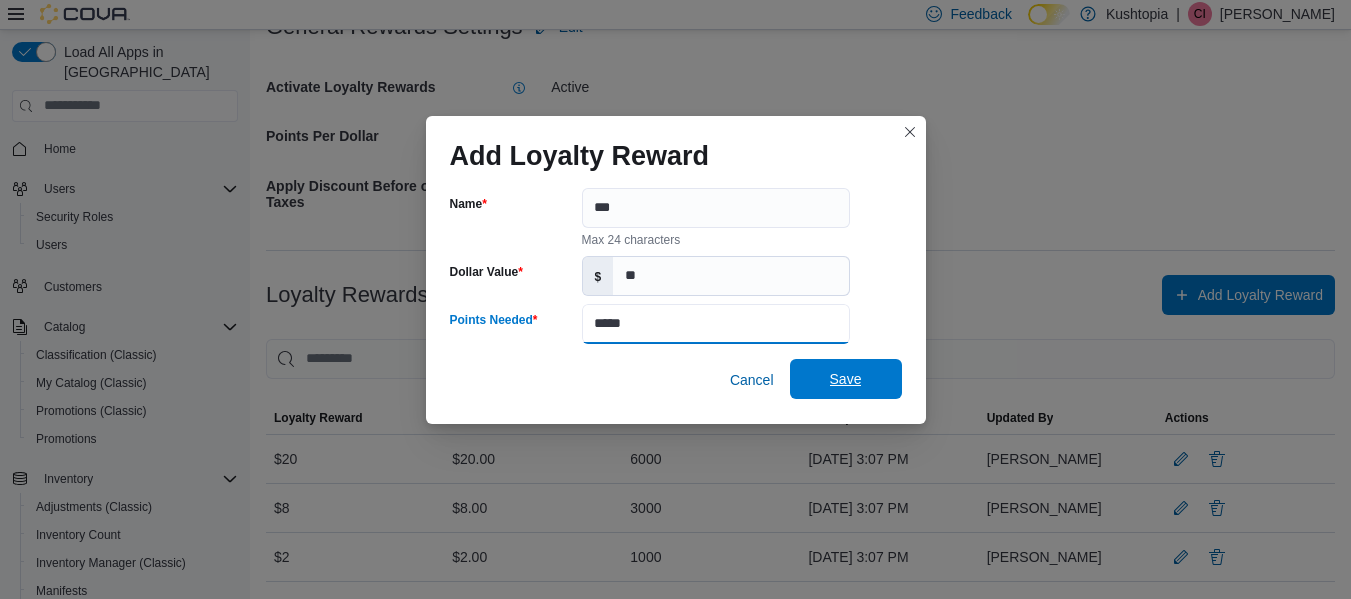 type on "*****" 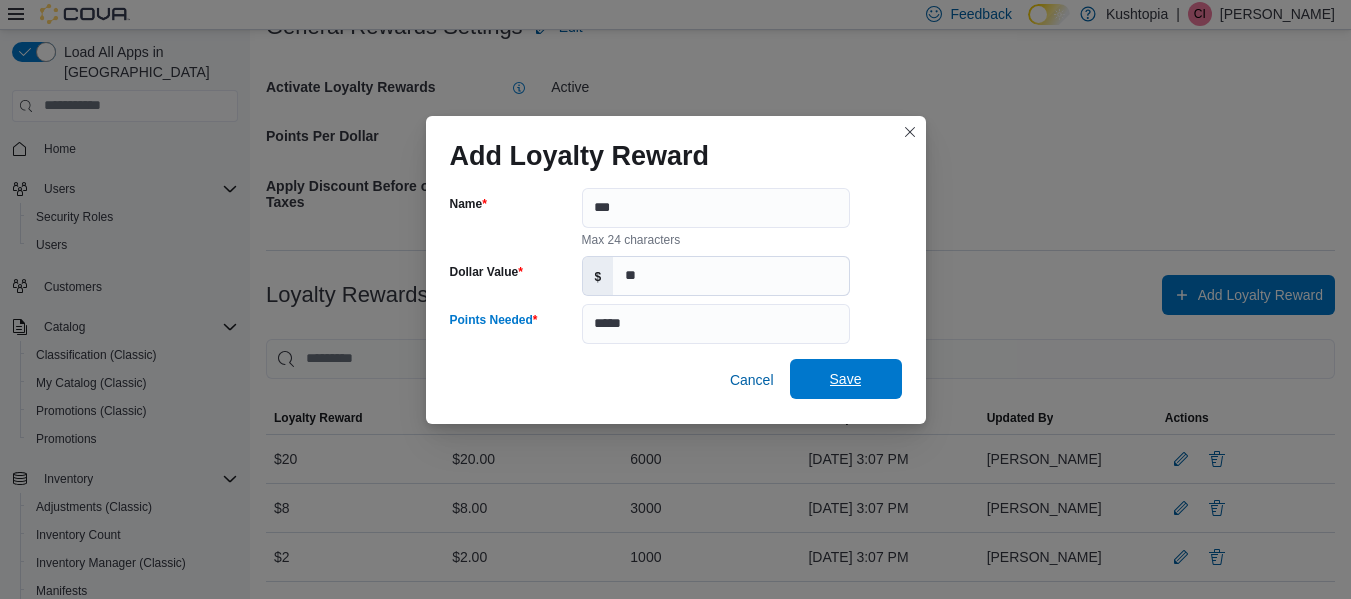 click on "Save" at bounding box center (846, 379) 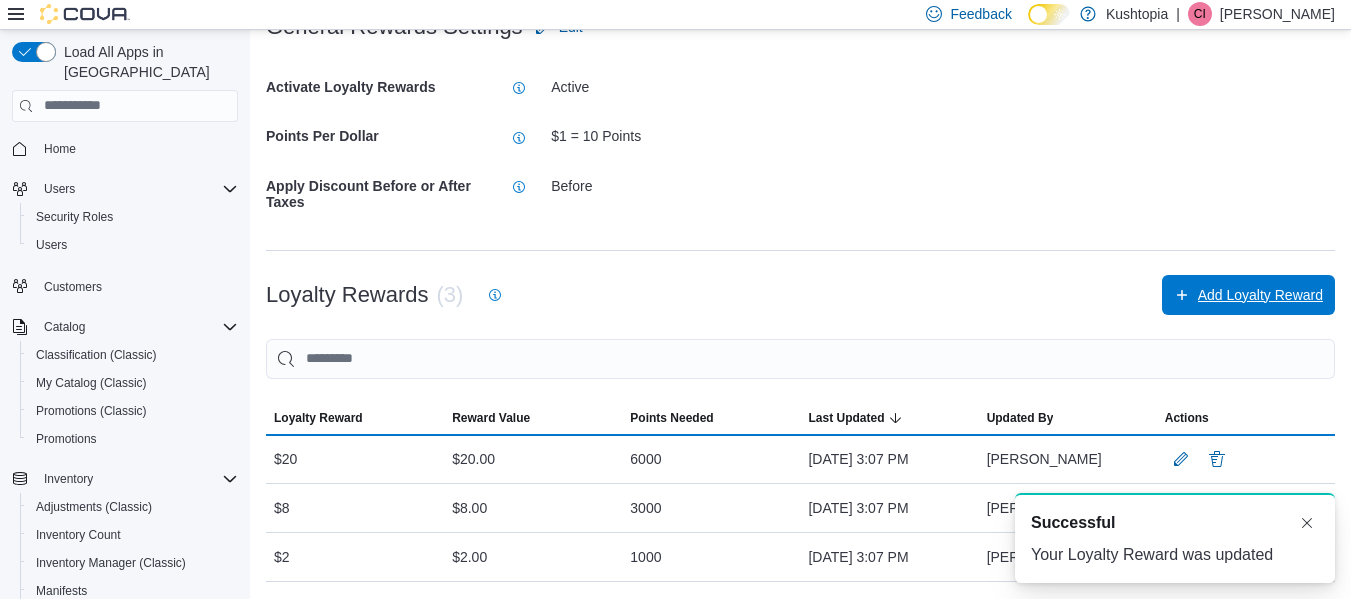scroll, scrollTop: 0, scrollLeft: 0, axis: both 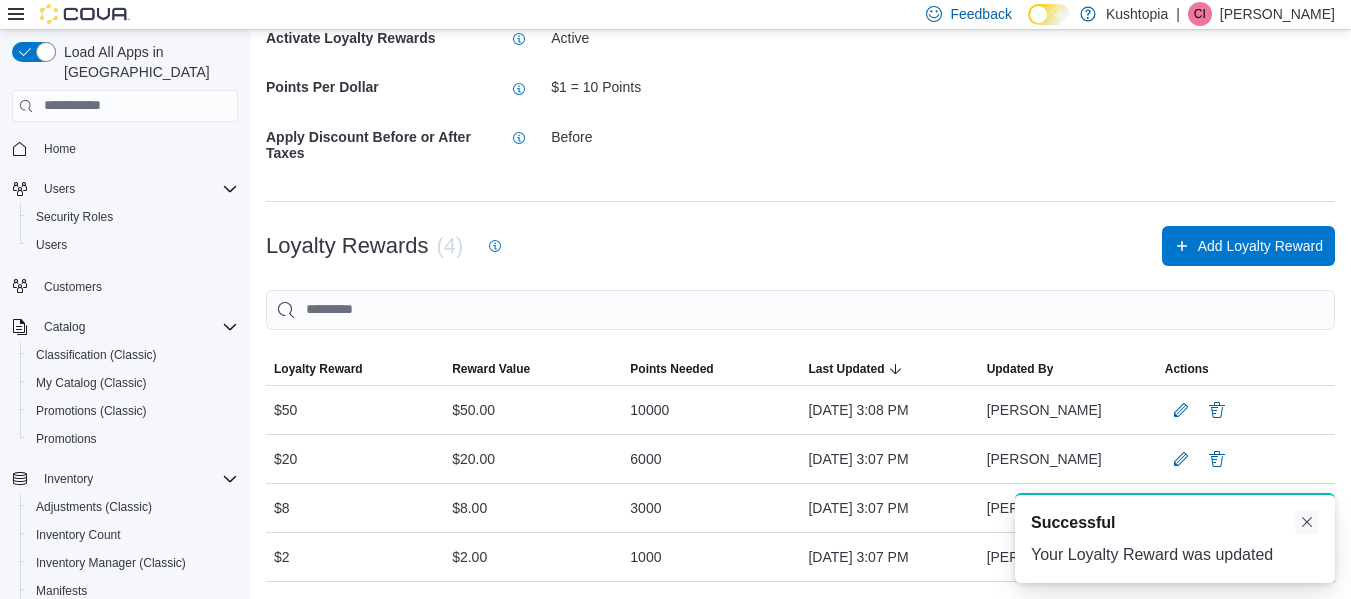 click at bounding box center (1307, 522) 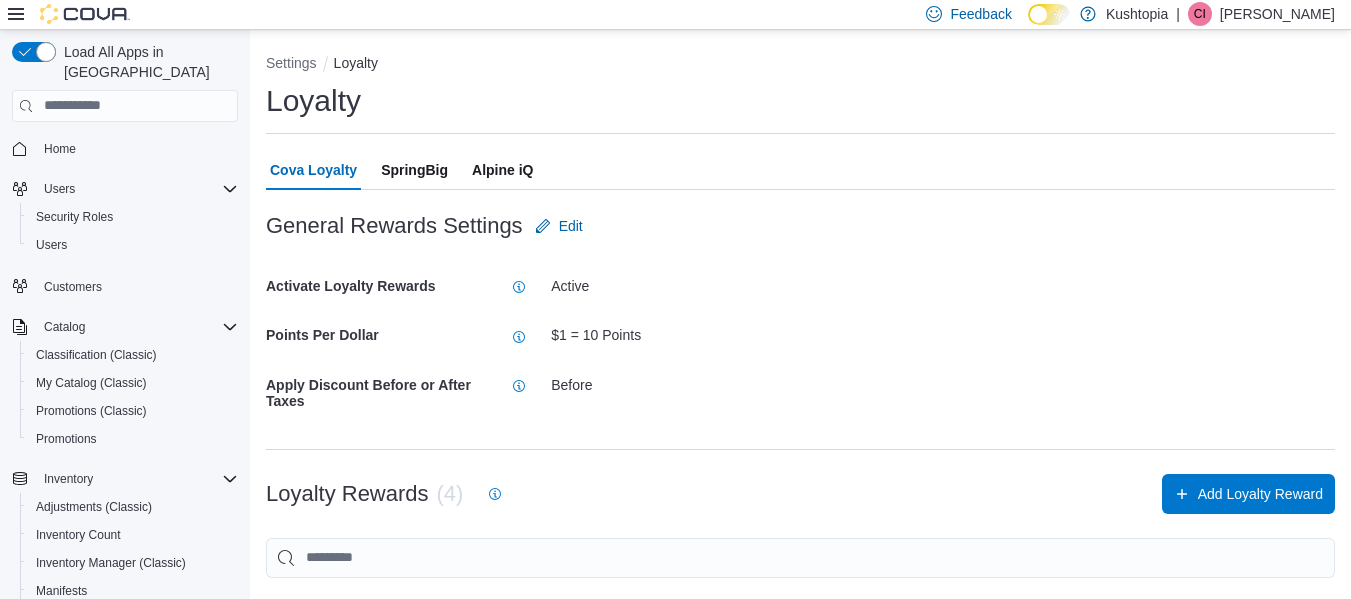 scroll, scrollTop: 0, scrollLeft: 0, axis: both 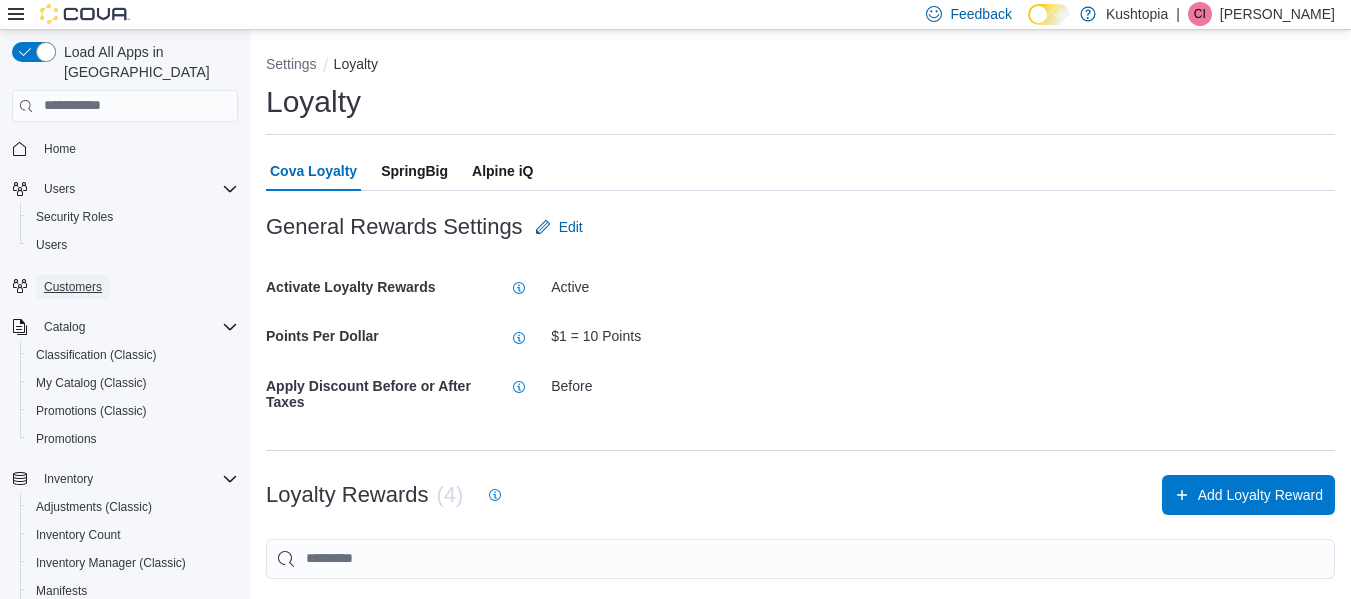 click on "Customers" at bounding box center (73, 287) 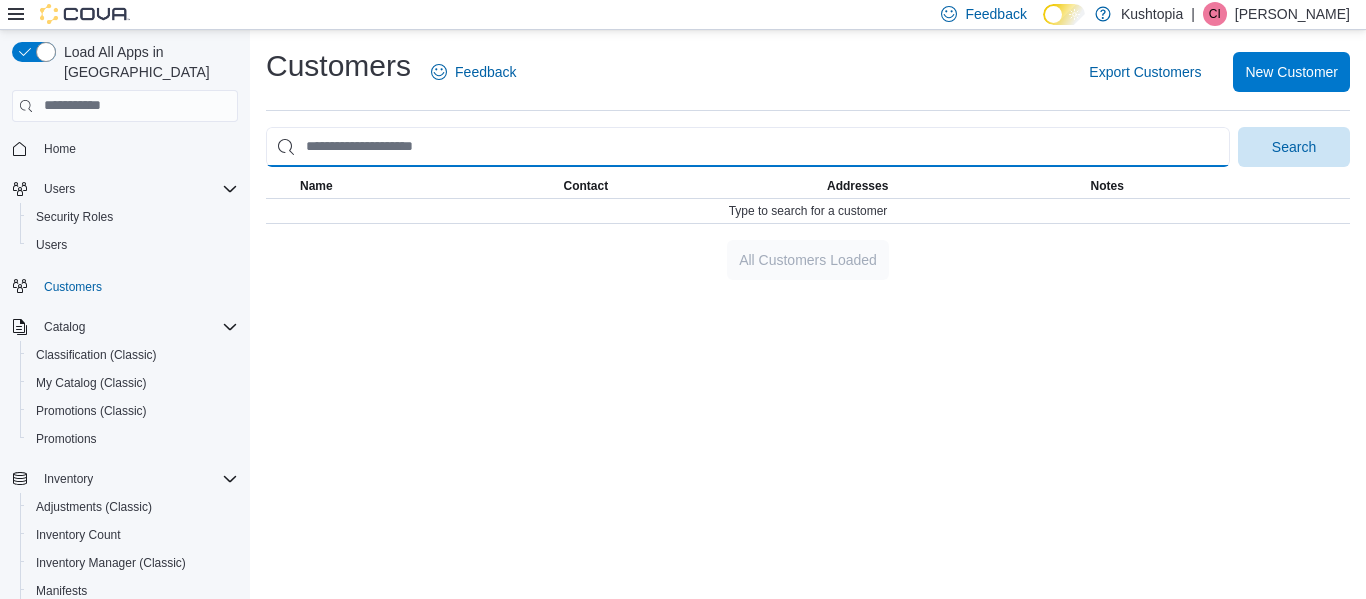 click at bounding box center [748, 147] 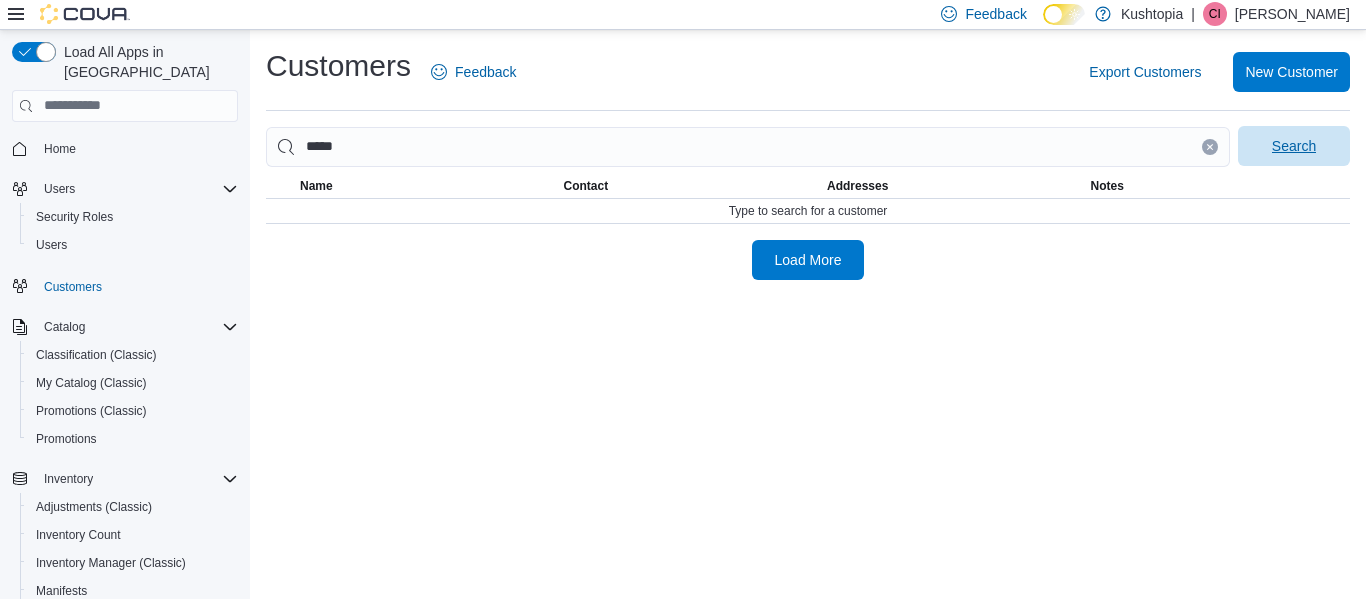 click on "Search" at bounding box center [1294, 146] 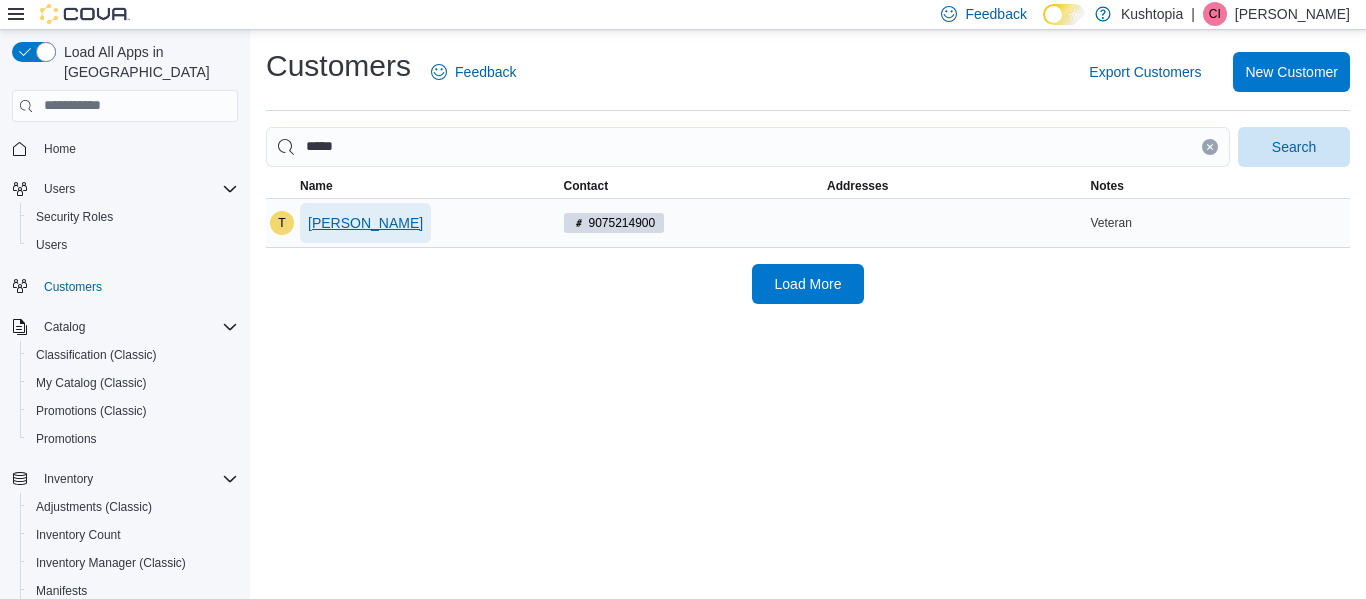 click on "[PERSON_NAME]" at bounding box center (365, 223) 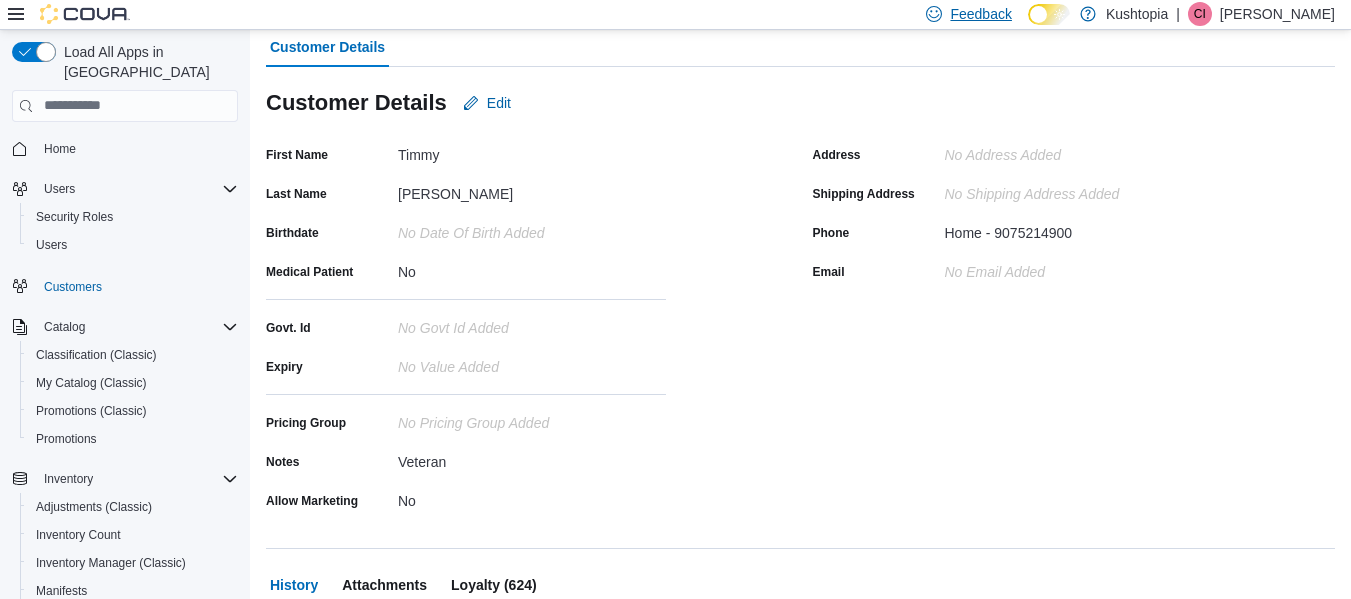 scroll, scrollTop: 0, scrollLeft: 0, axis: both 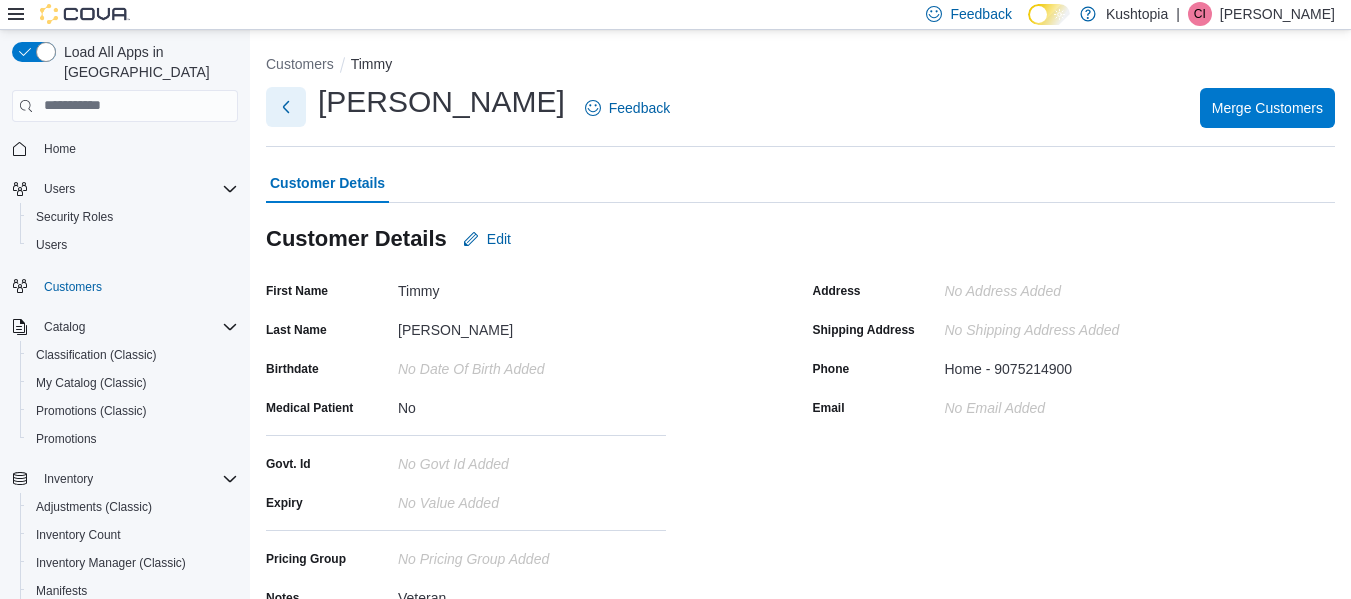 click at bounding box center [286, 107] 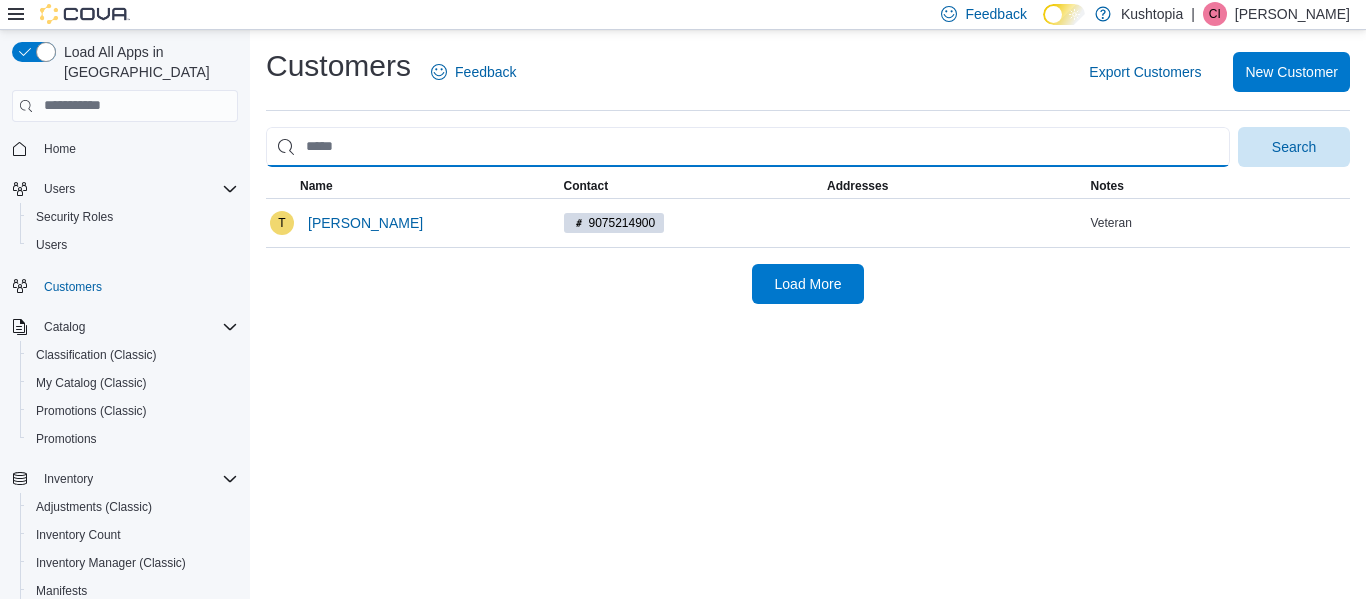 drag, startPoint x: 434, startPoint y: 145, endPoint x: 326, endPoint y: 146, distance: 108.00463 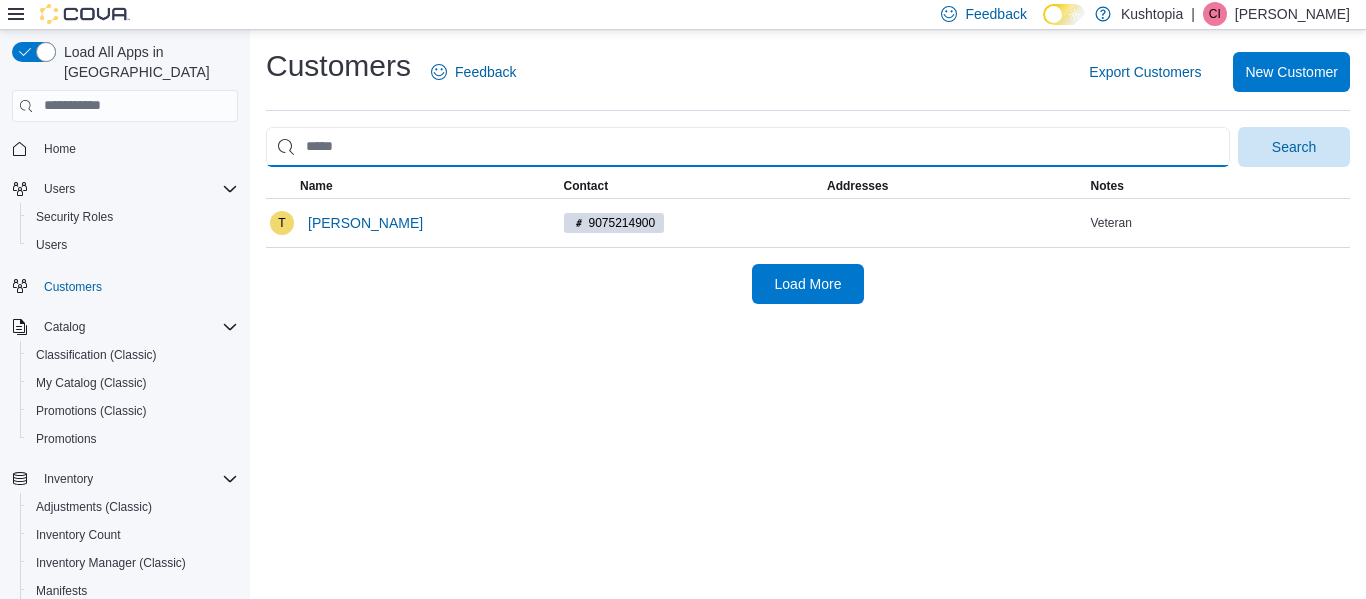 click at bounding box center (748, 147) 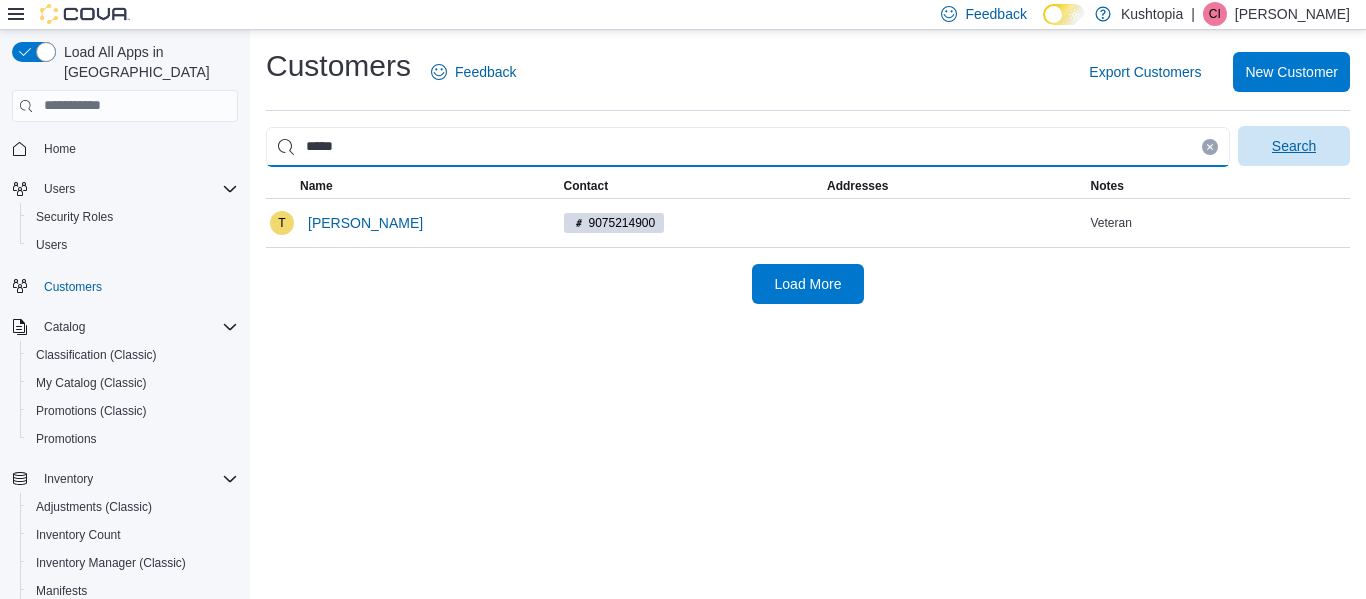 type on "*****" 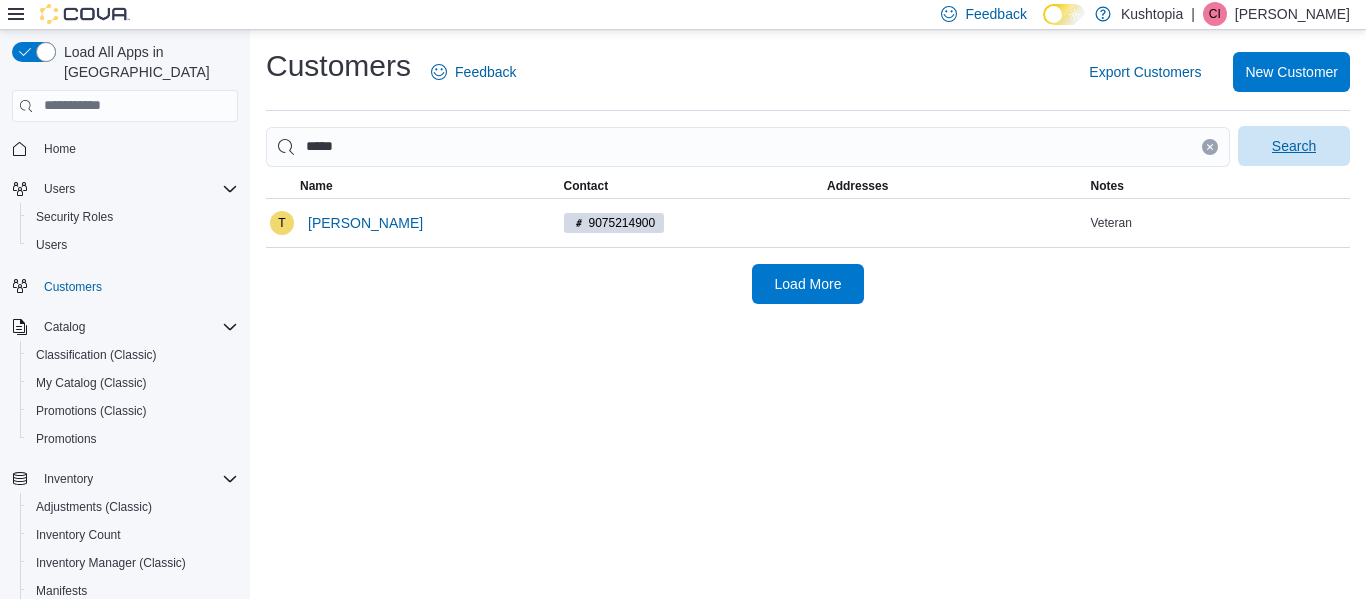 click on "Search" at bounding box center [1294, 146] 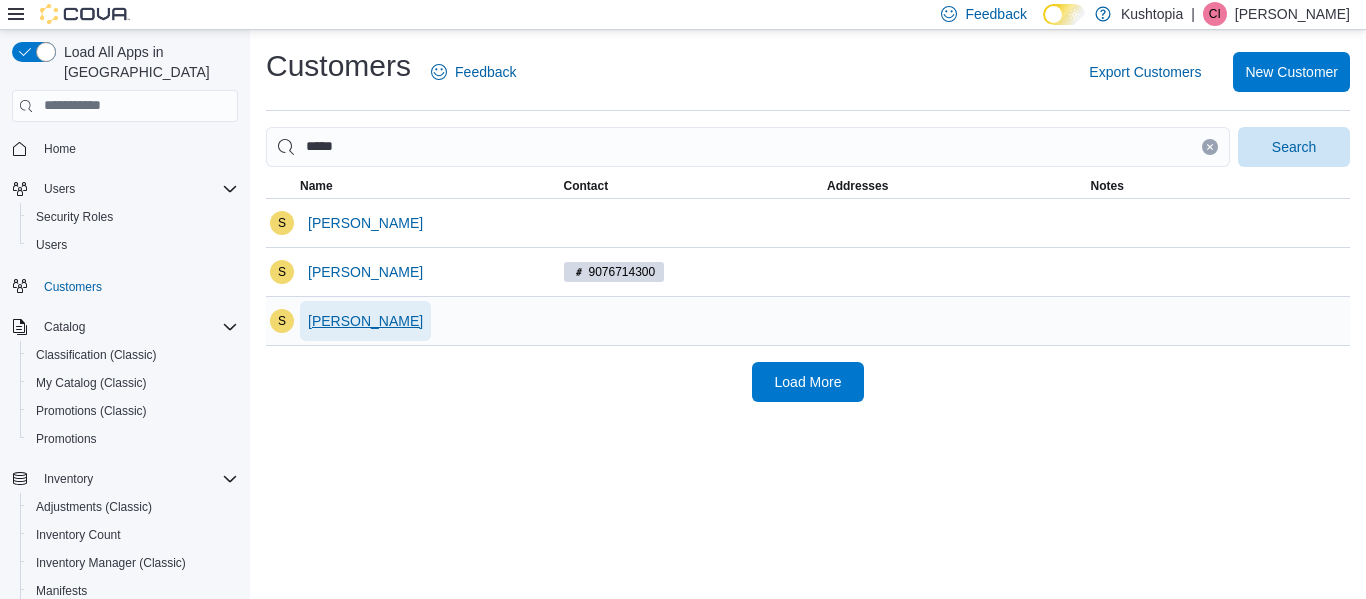 click on "[PERSON_NAME]" at bounding box center [365, 321] 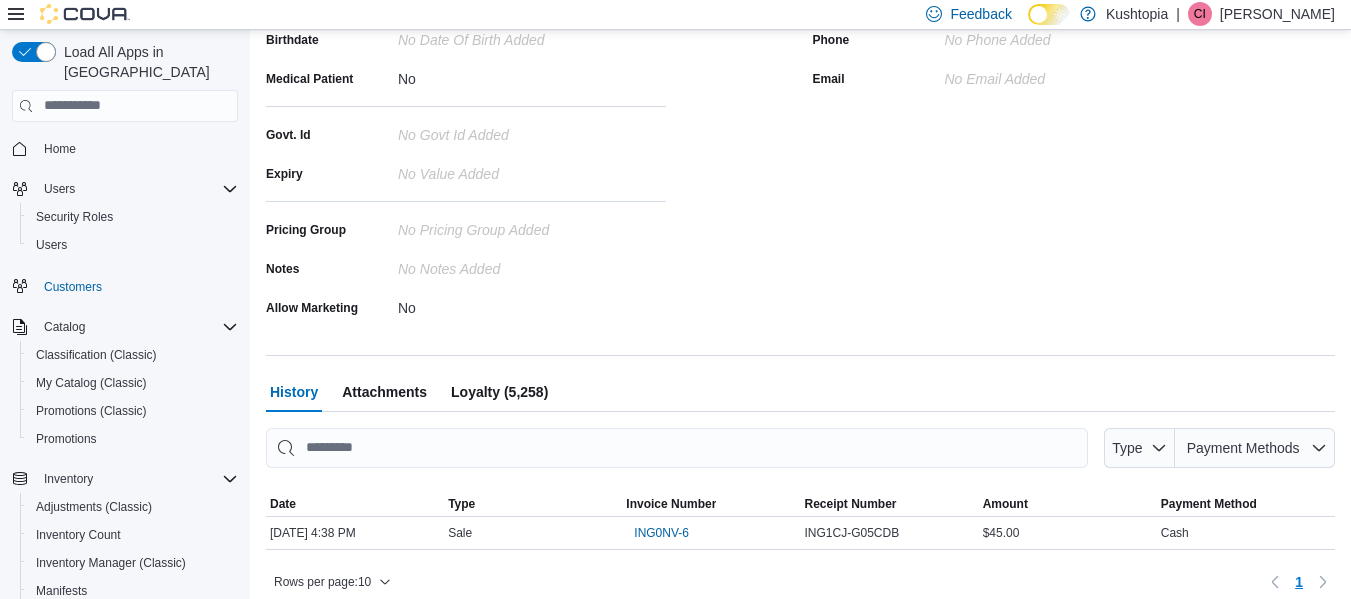 scroll, scrollTop: 344, scrollLeft: 0, axis: vertical 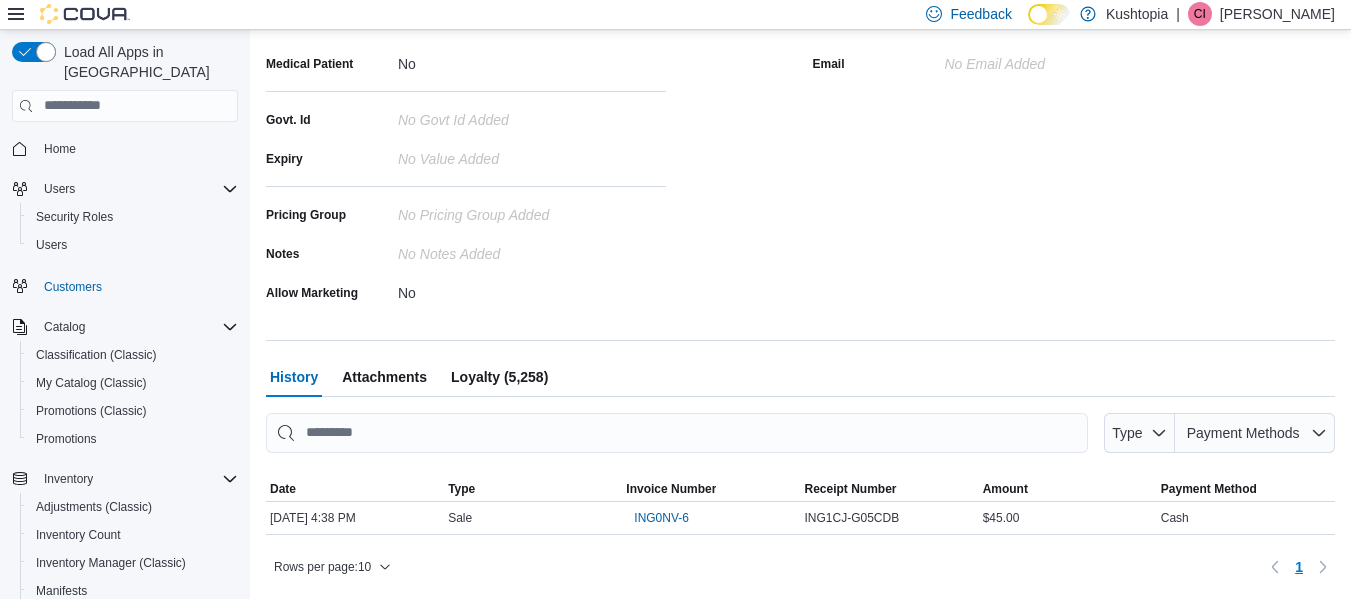 click on "Loyalty (5,258)" at bounding box center (499, 377) 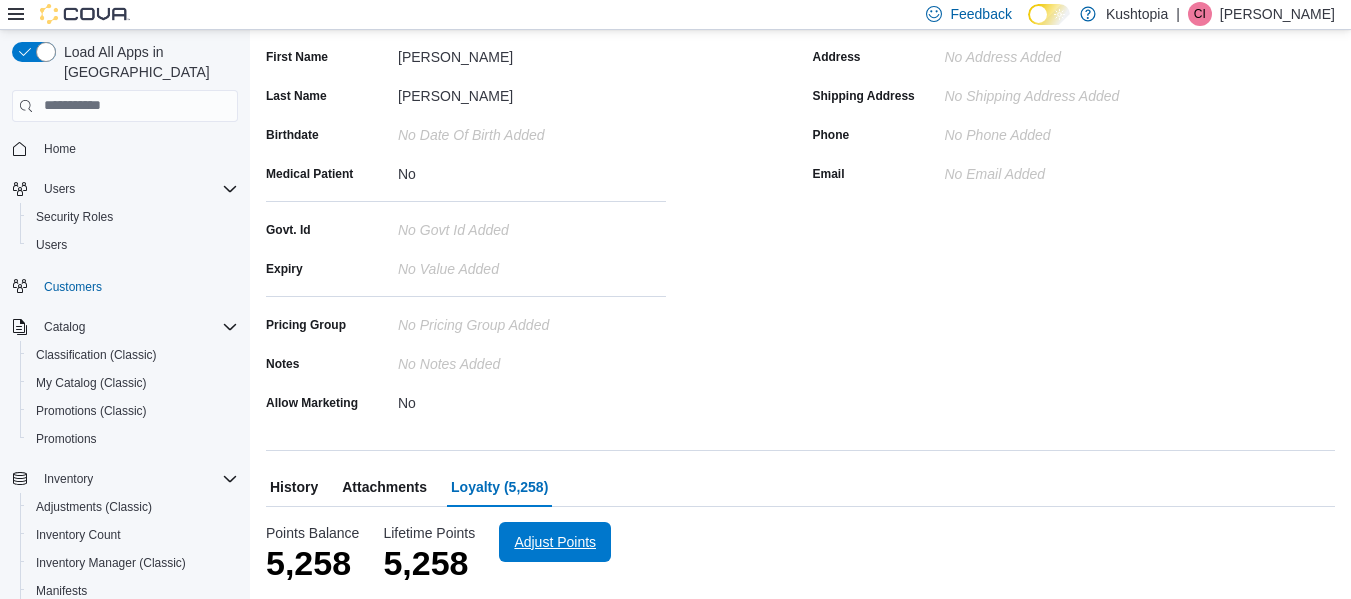 click on "Adjust Points" at bounding box center [555, 542] 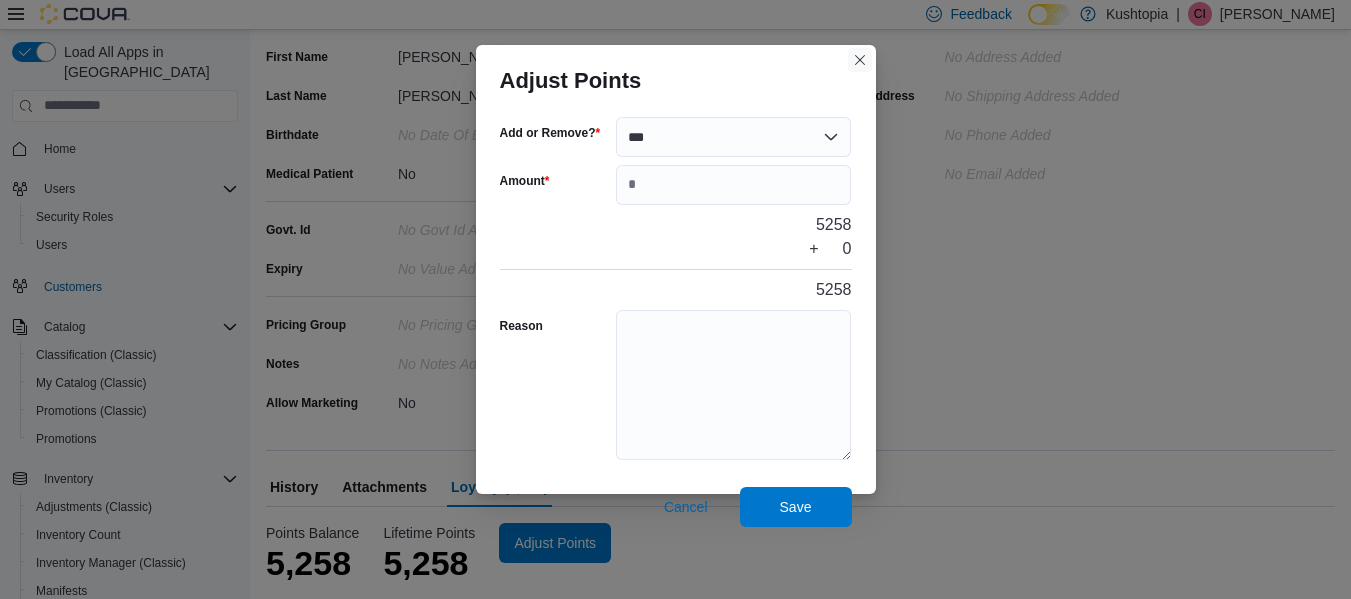 click at bounding box center (860, 60) 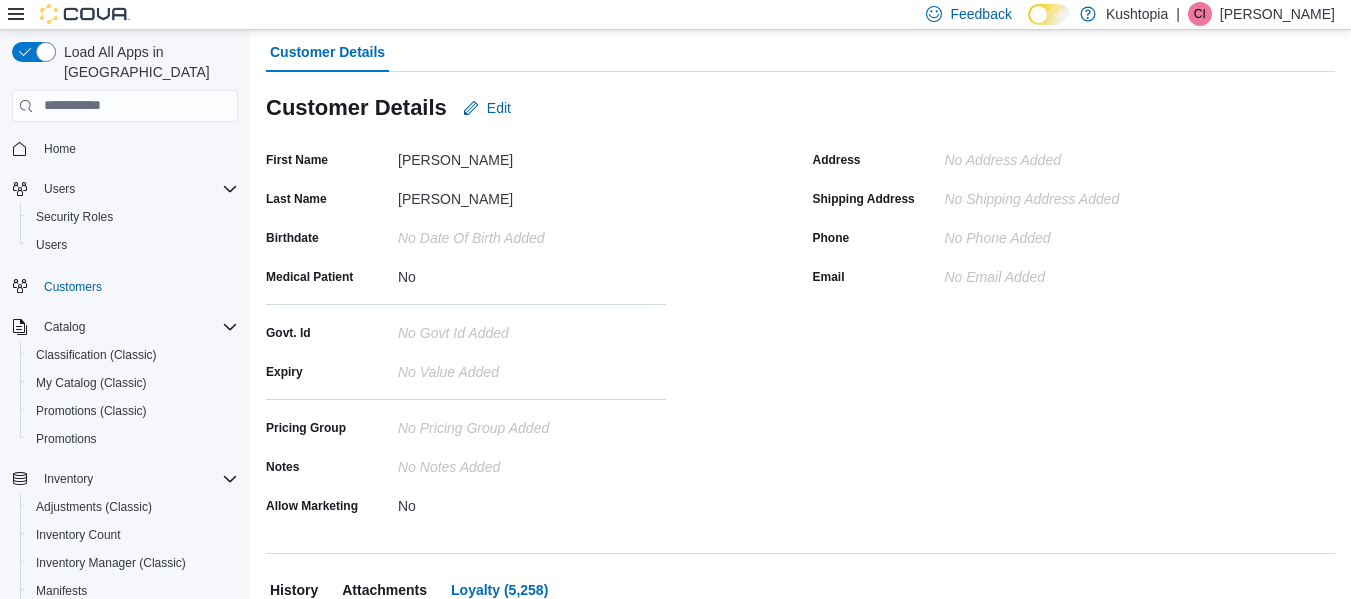 scroll, scrollTop: 0, scrollLeft: 0, axis: both 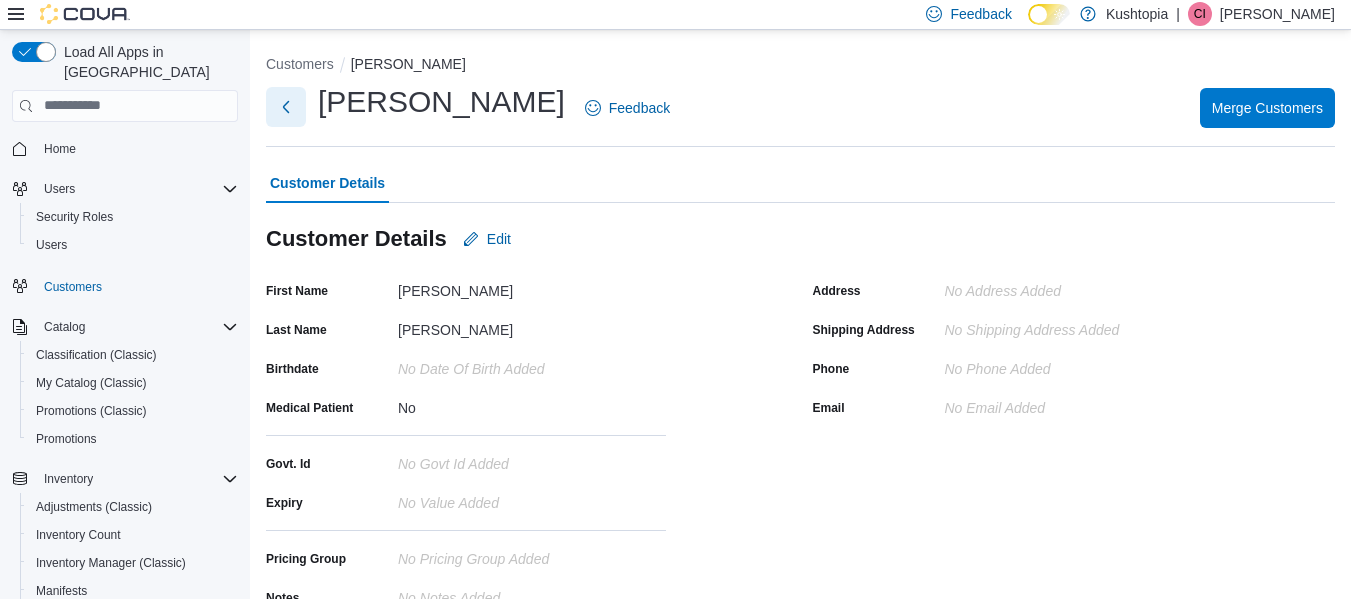 click at bounding box center (286, 107) 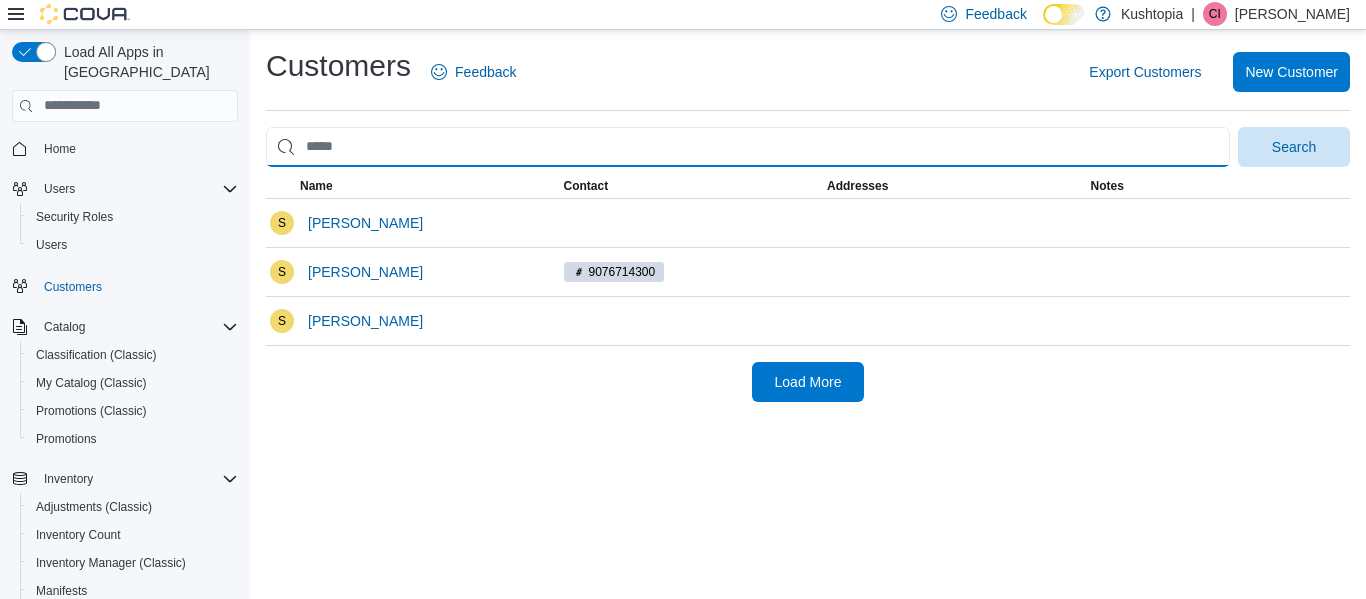 drag, startPoint x: 373, startPoint y: 149, endPoint x: 275, endPoint y: 153, distance: 98.0816 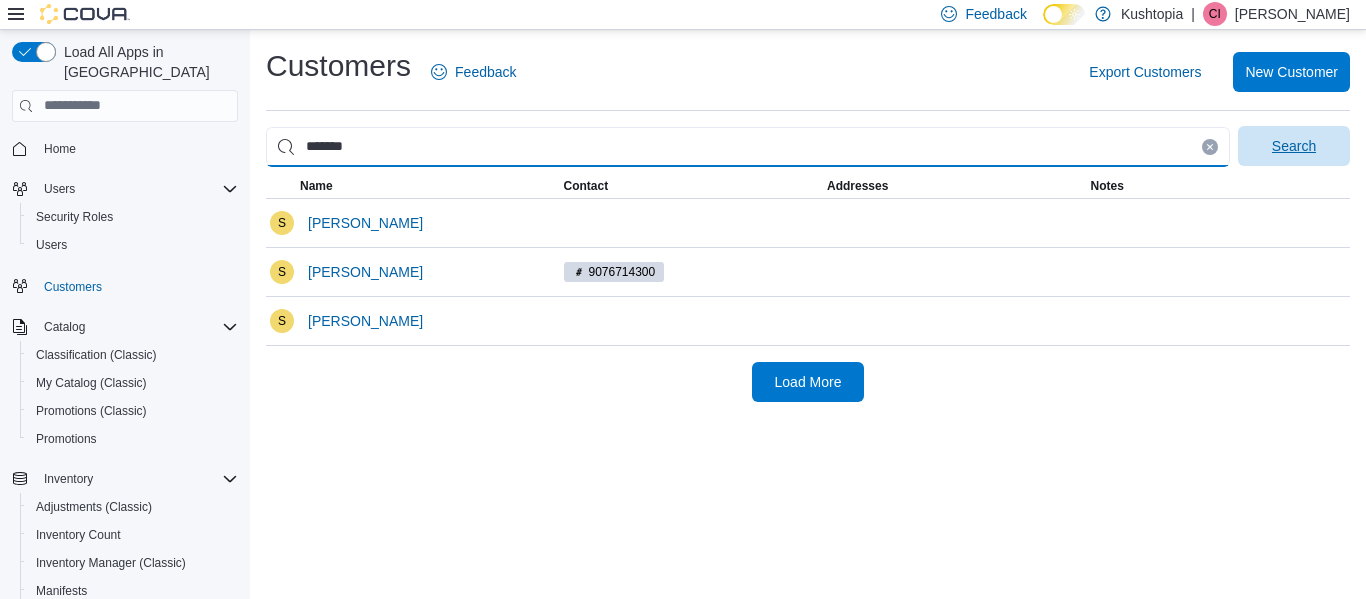 type on "*******" 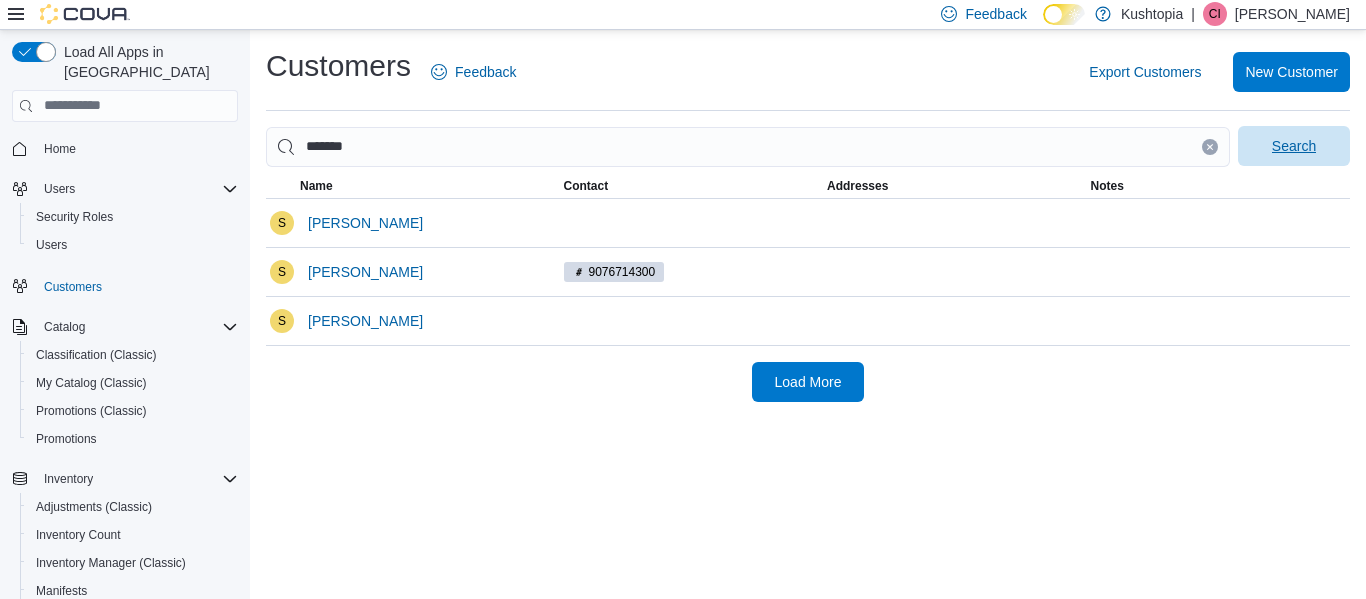 click on "Search" at bounding box center [1294, 146] 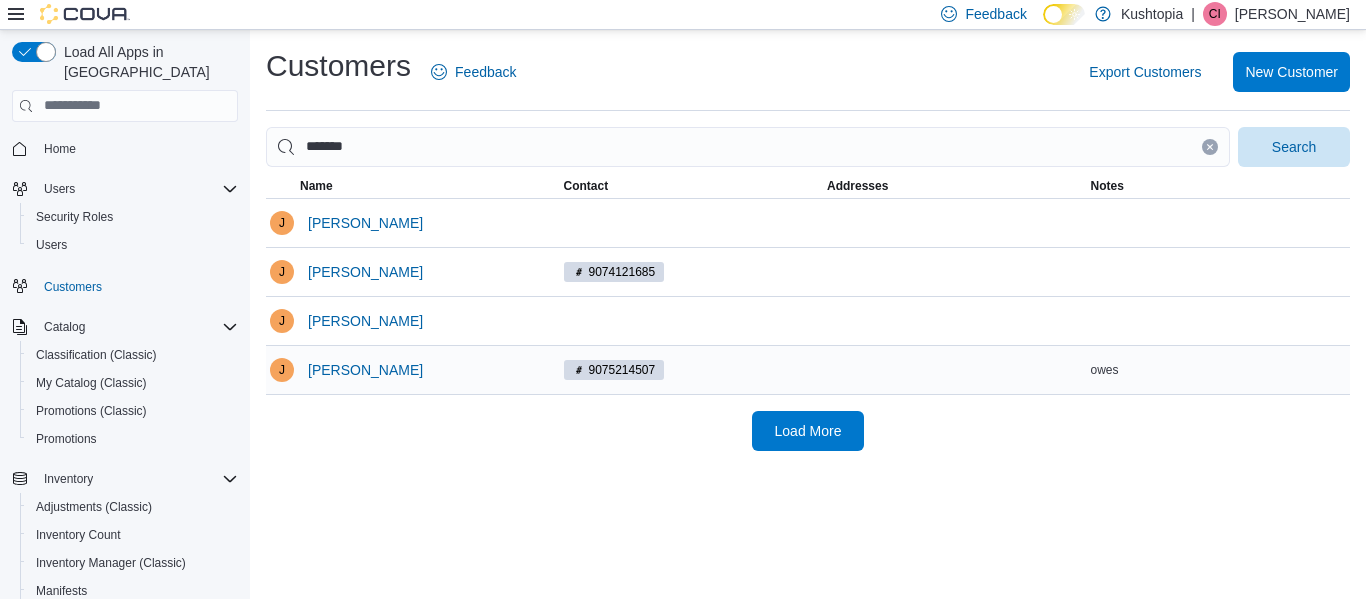 click on "[PERSON_NAME]" at bounding box center (428, 370) 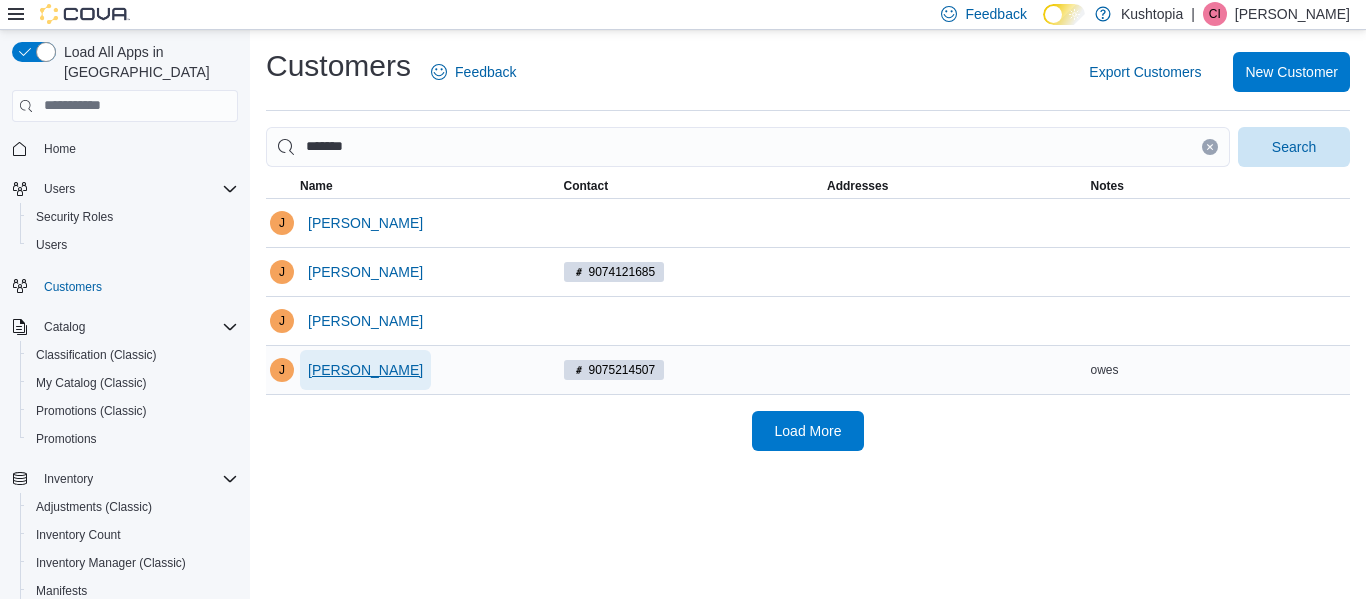 click on "[PERSON_NAME]" at bounding box center (365, 370) 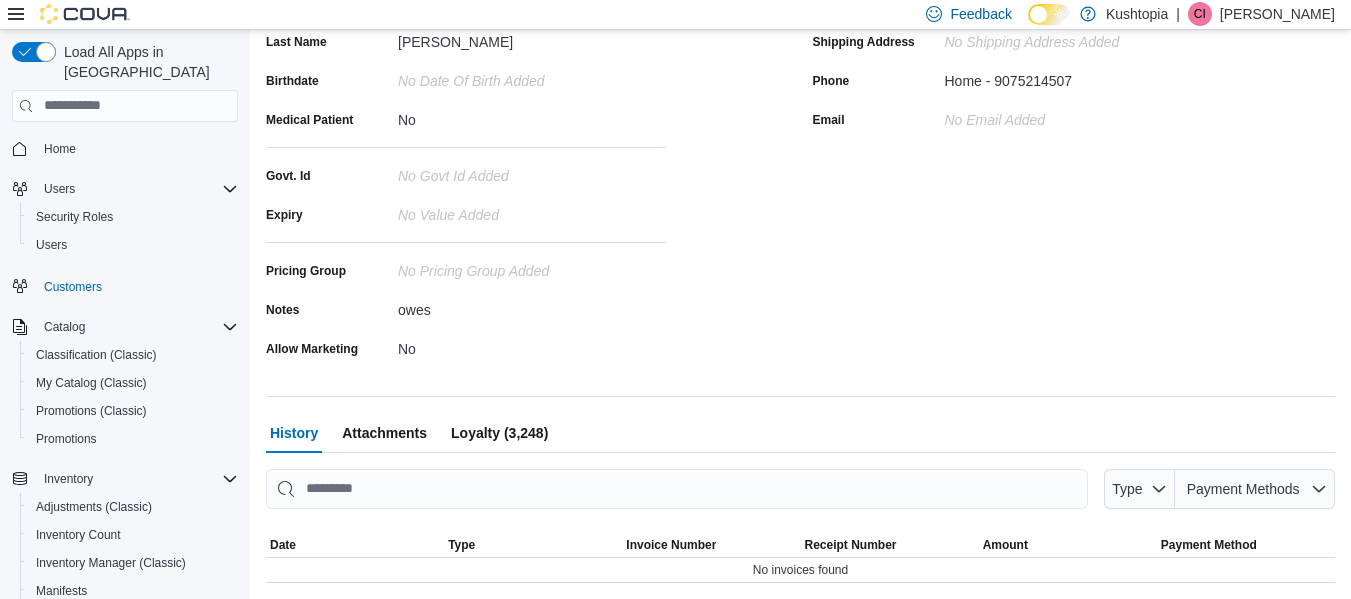 scroll, scrollTop: 288, scrollLeft: 0, axis: vertical 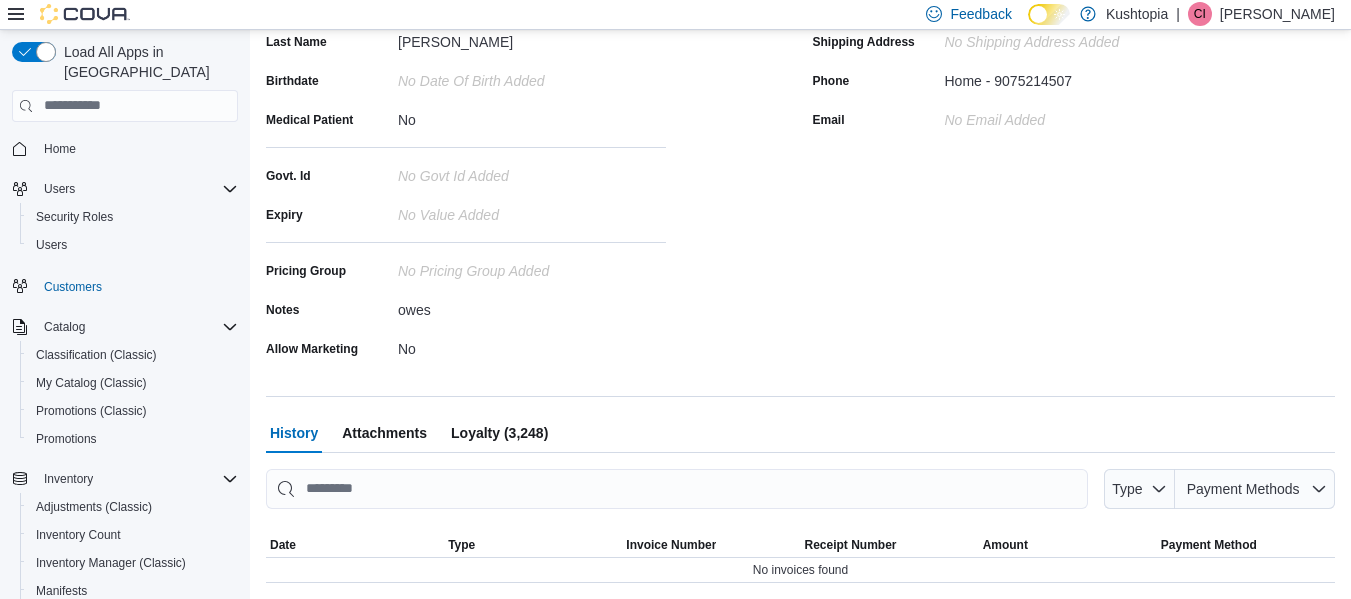 click on "Loyalty (3,248)" at bounding box center (499, 433) 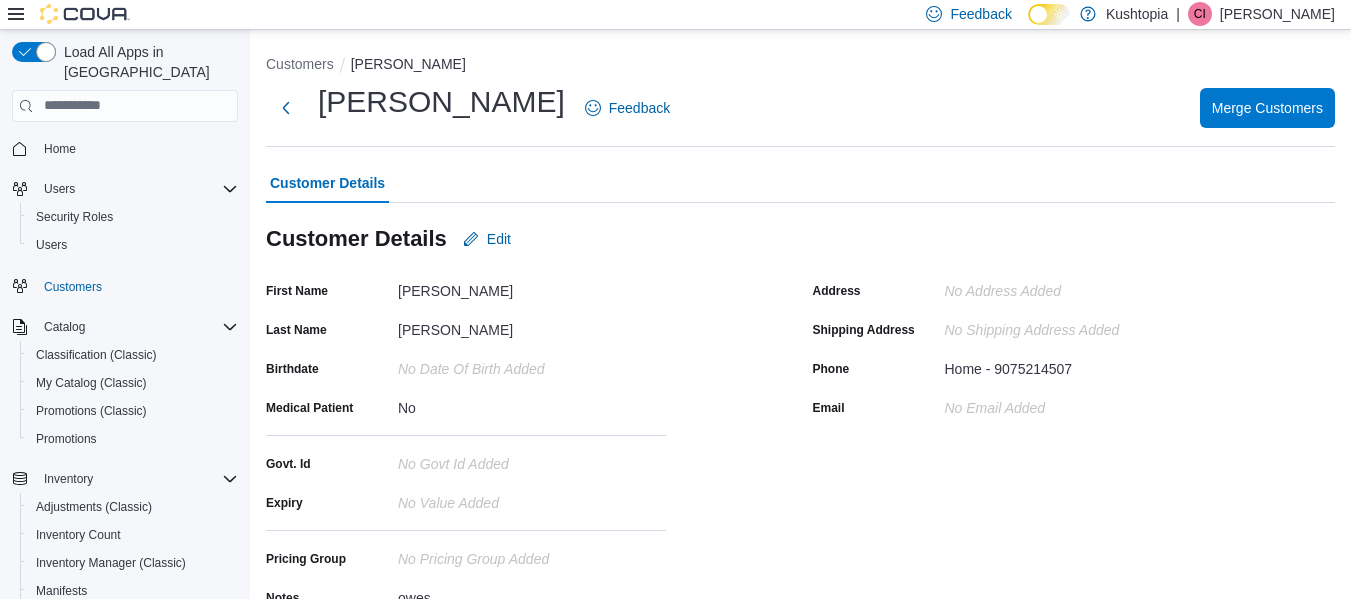 scroll, scrollTop: 234, scrollLeft: 0, axis: vertical 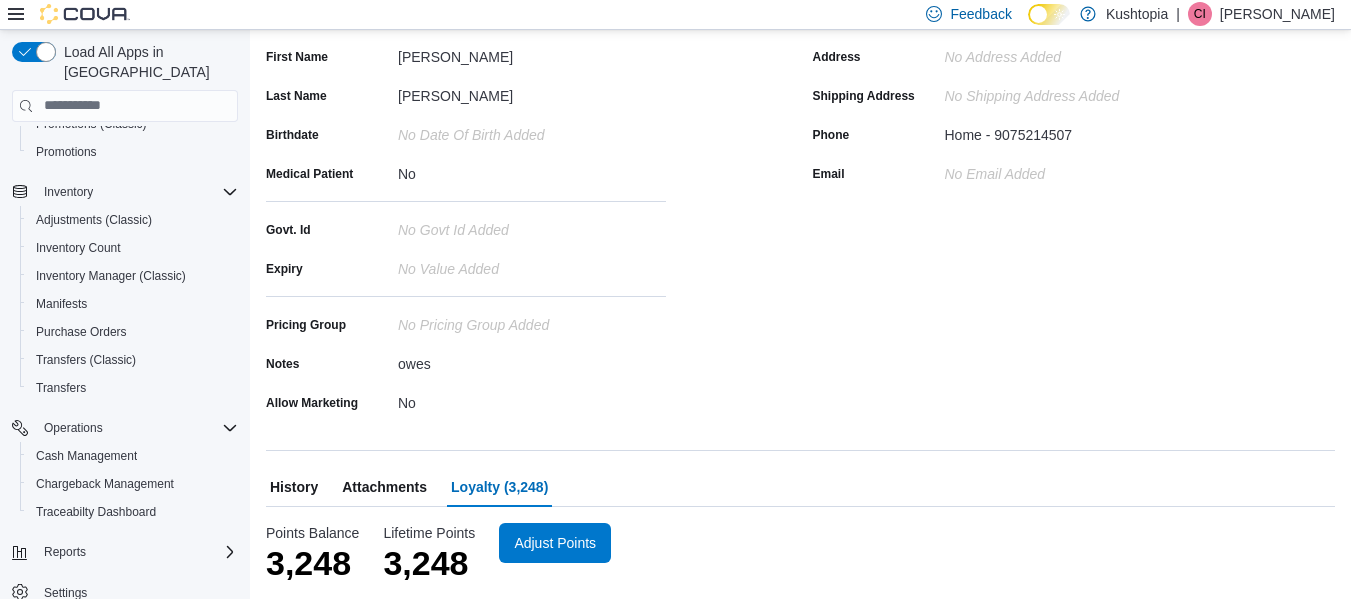 click on "Settings" at bounding box center [137, 592] 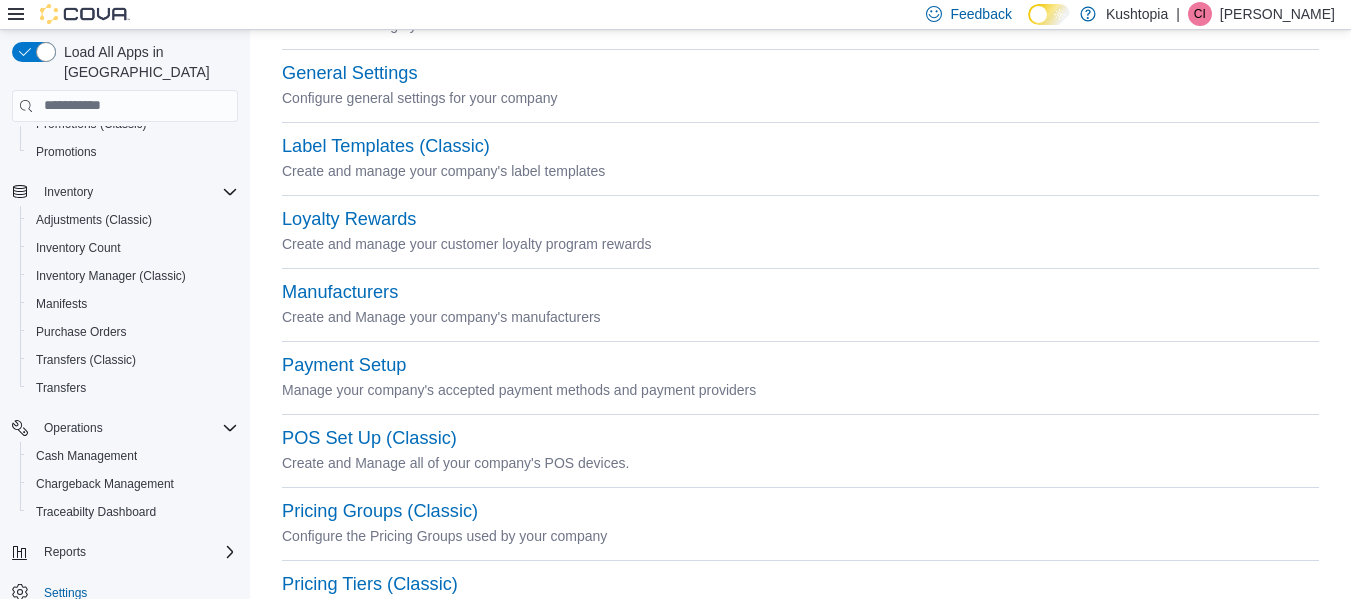 scroll, scrollTop: 497, scrollLeft: 0, axis: vertical 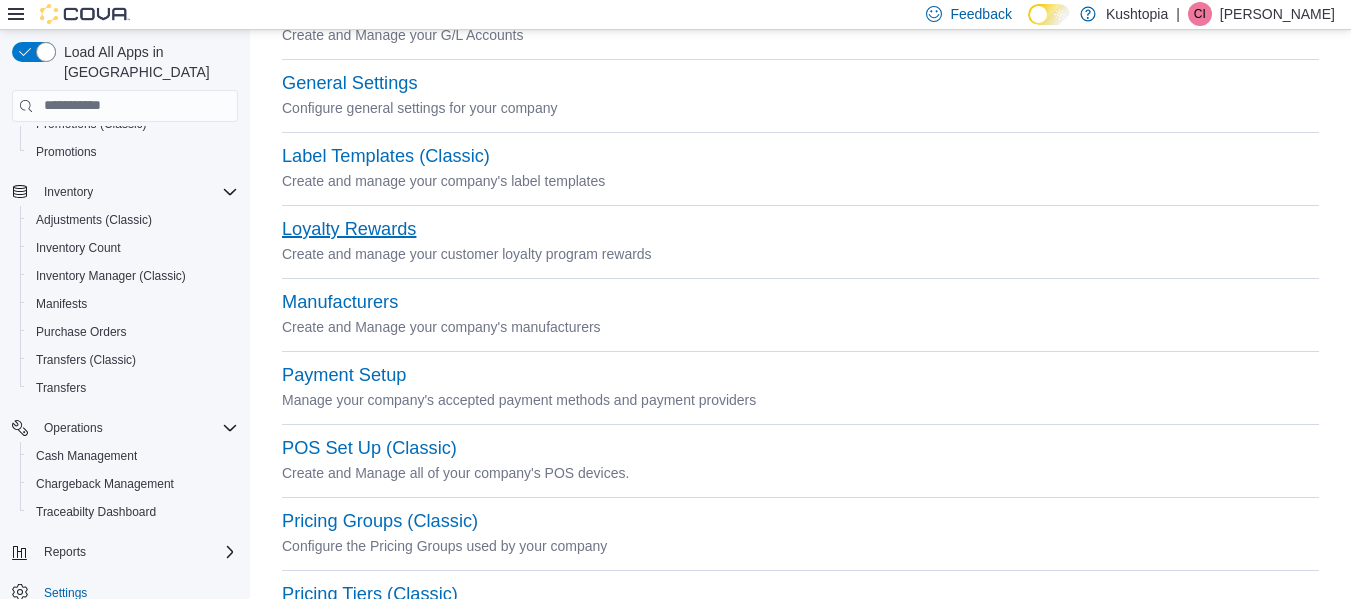 click on "Loyalty Rewards" at bounding box center [349, 229] 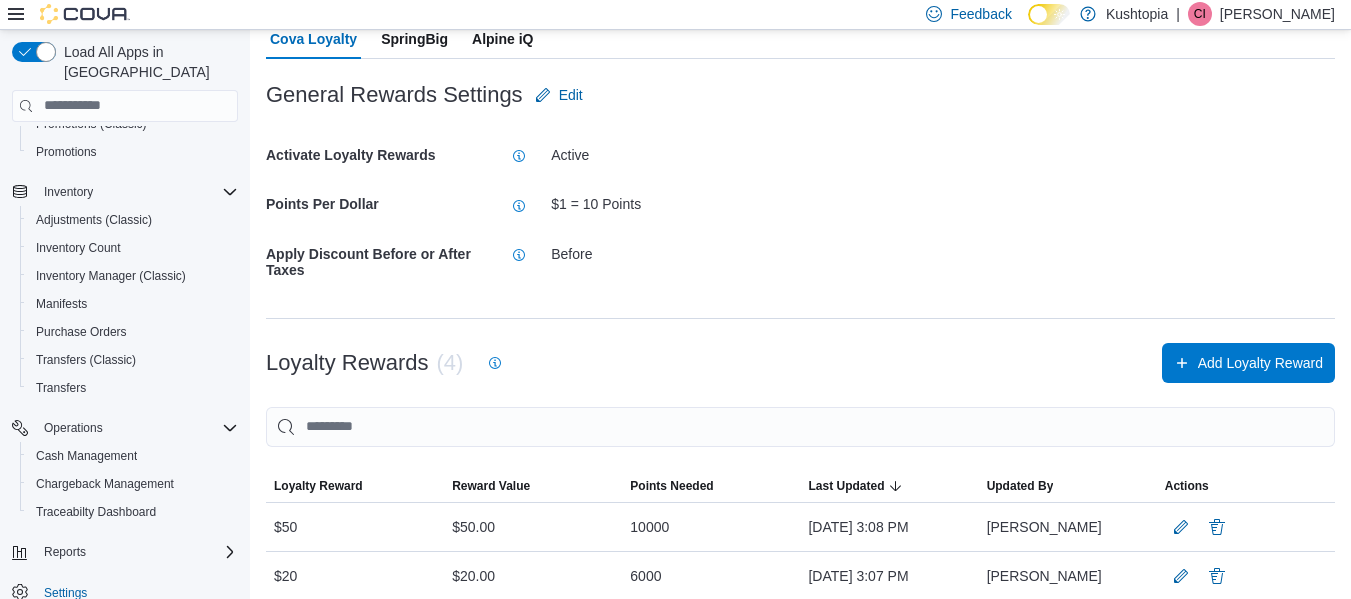 scroll, scrollTop: 0, scrollLeft: 0, axis: both 